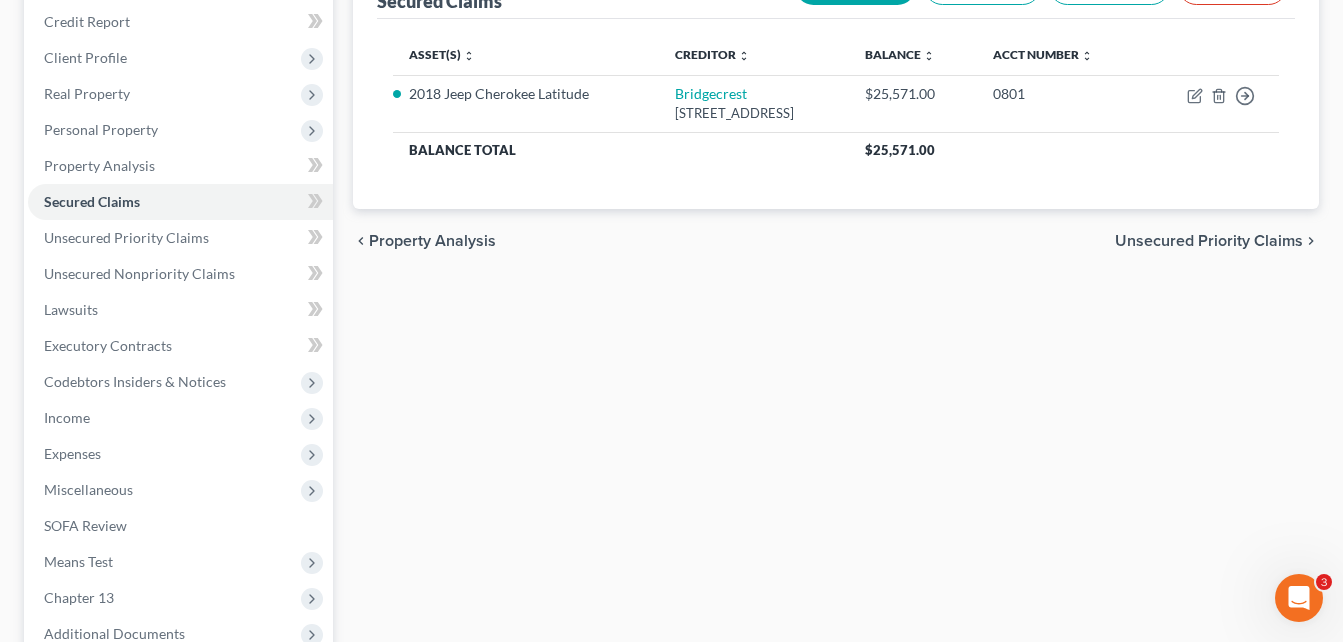 scroll, scrollTop: 240, scrollLeft: 0, axis: vertical 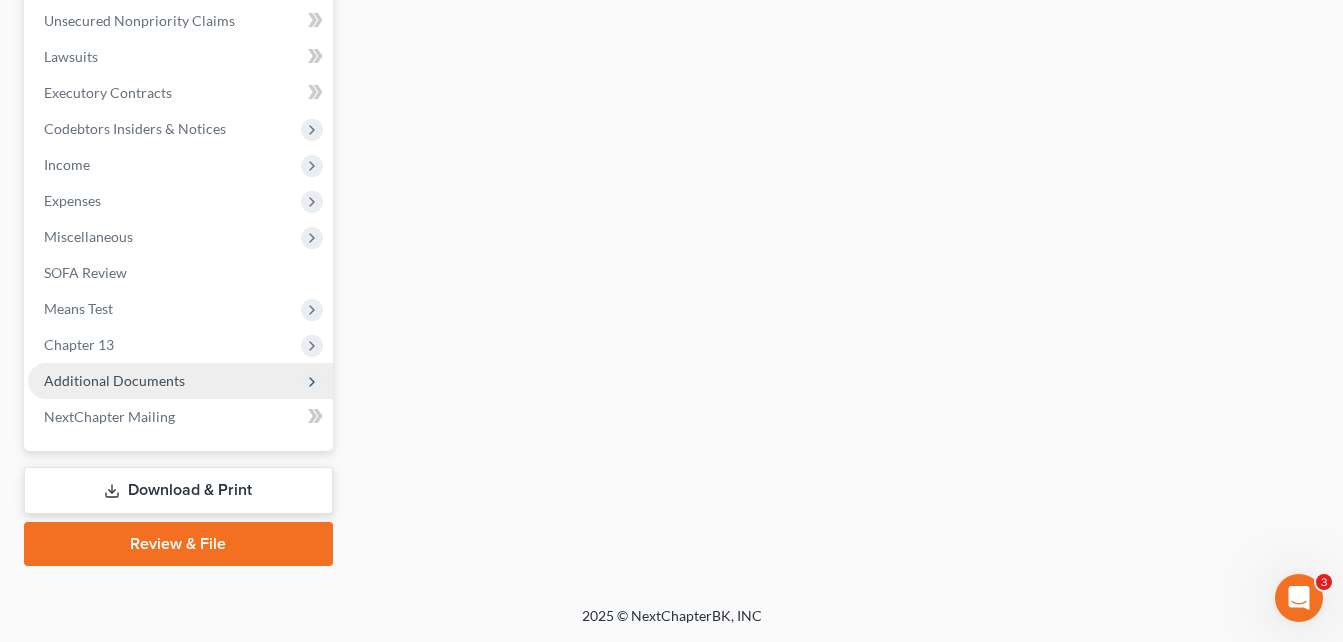 click on "Additional Documents" at bounding box center (114, 380) 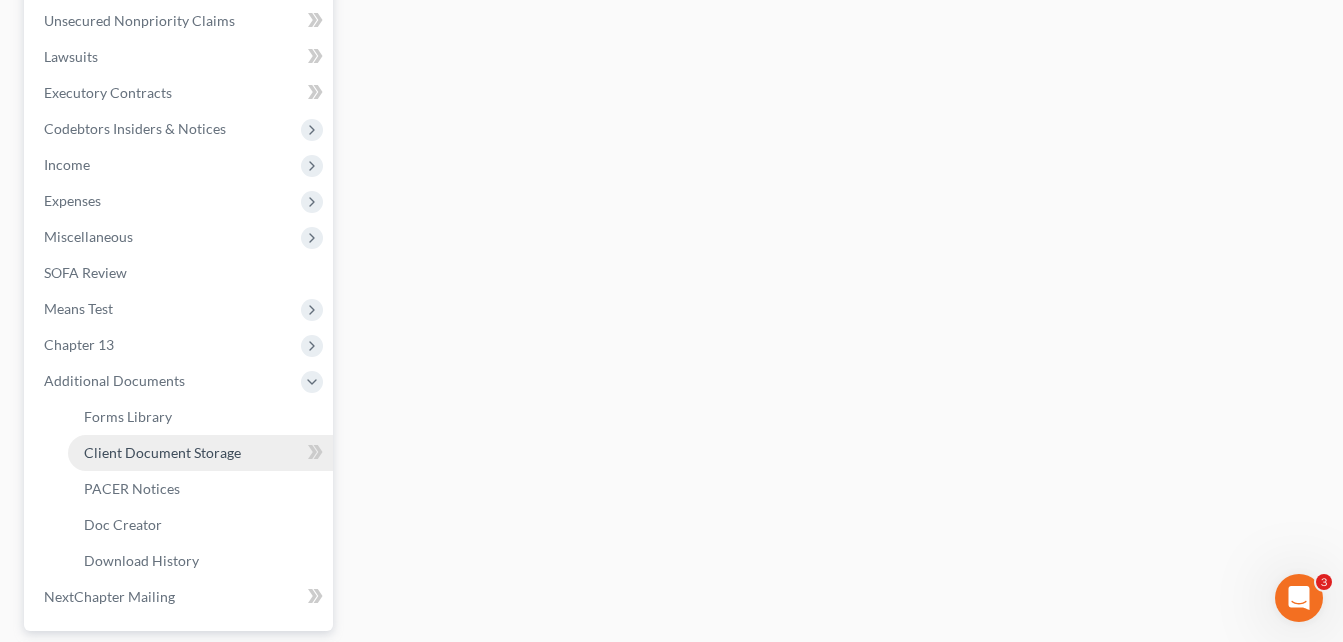 click on "Client Document Storage" at bounding box center (162, 452) 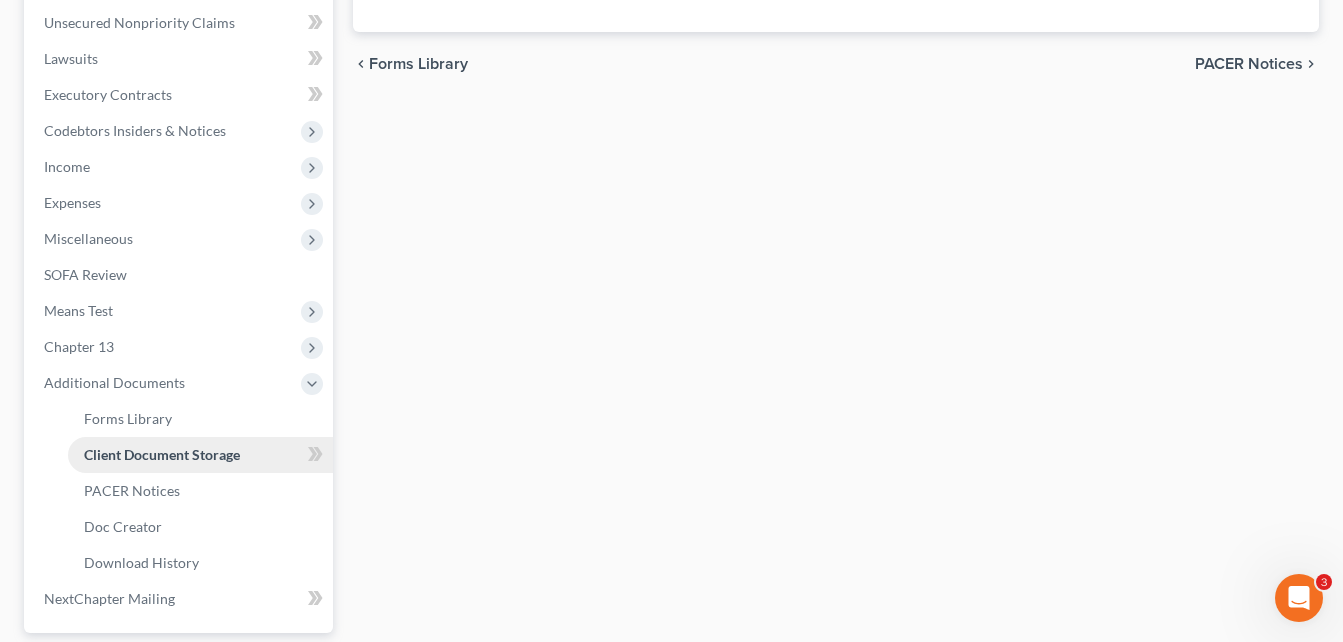 scroll, scrollTop: 0, scrollLeft: 0, axis: both 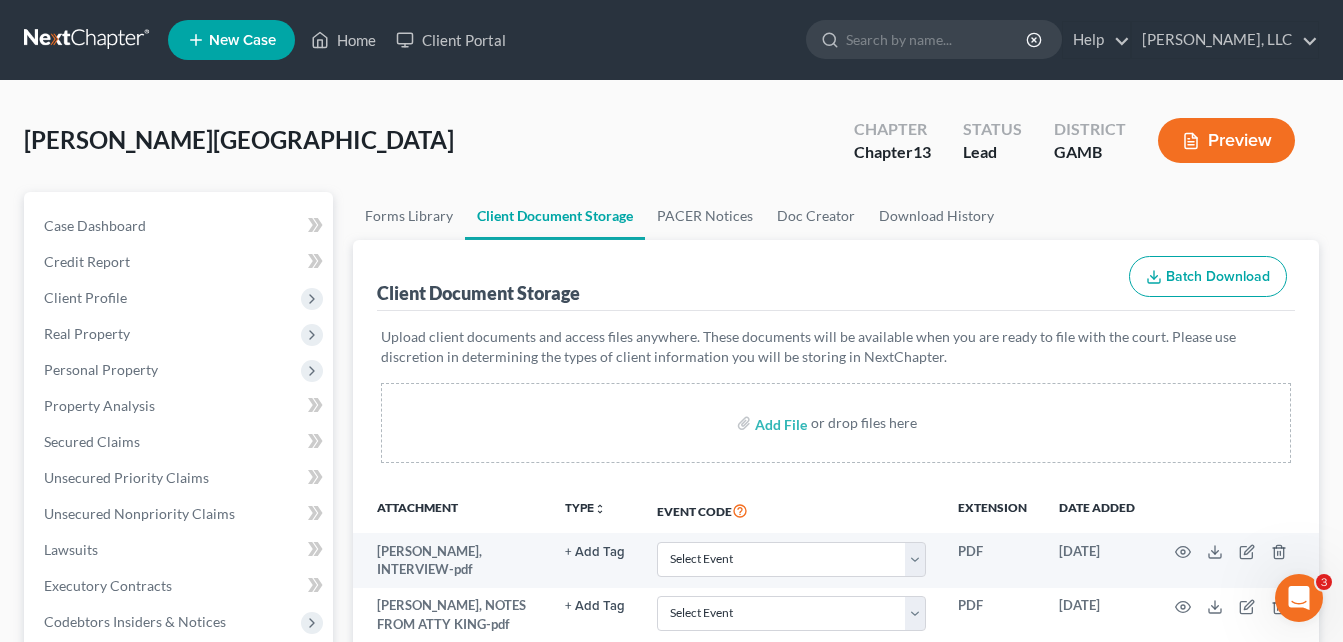 click on "Case Dashboard
Payments
Invoices
Payments
Payments
Credit Report
Client Profile" at bounding box center (178, 840) 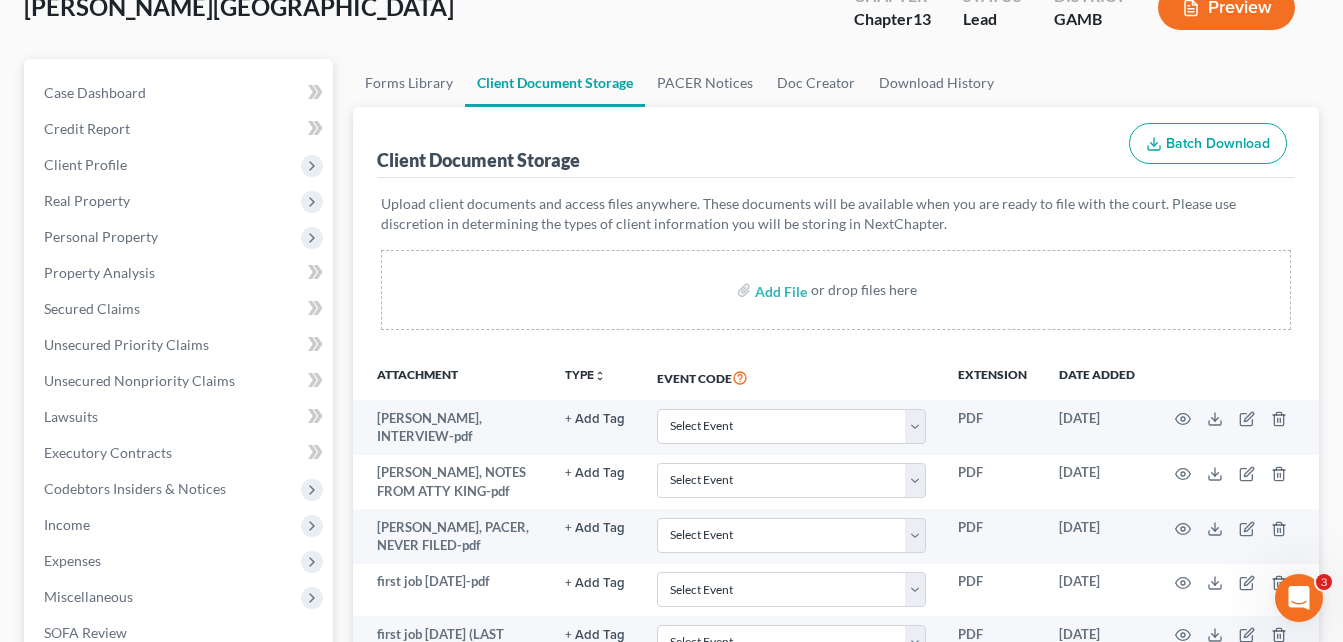 scroll, scrollTop: 0, scrollLeft: 0, axis: both 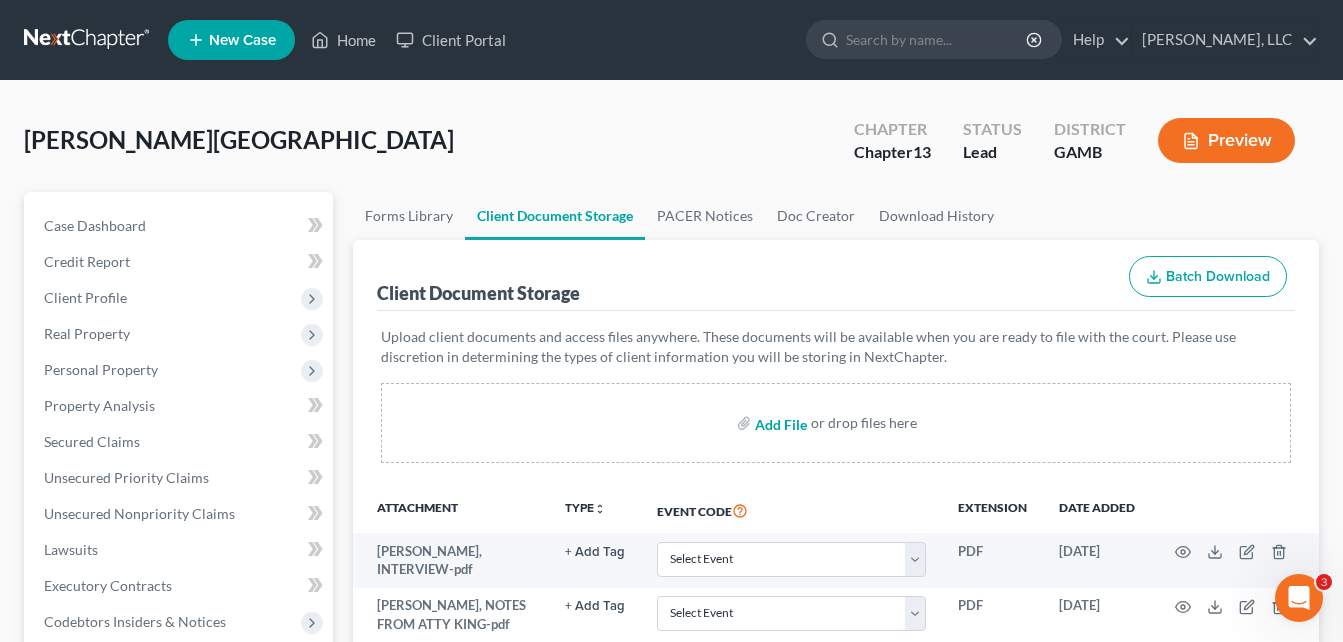 click at bounding box center (779, 423) 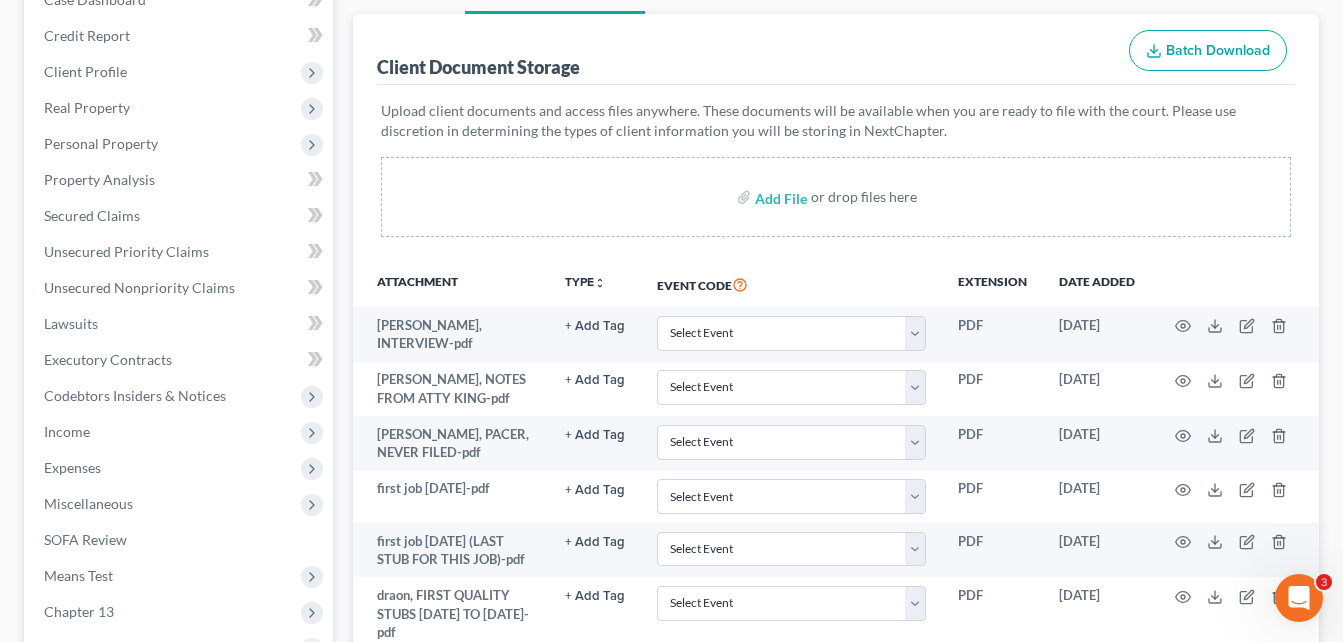 scroll, scrollTop: 0, scrollLeft: 0, axis: both 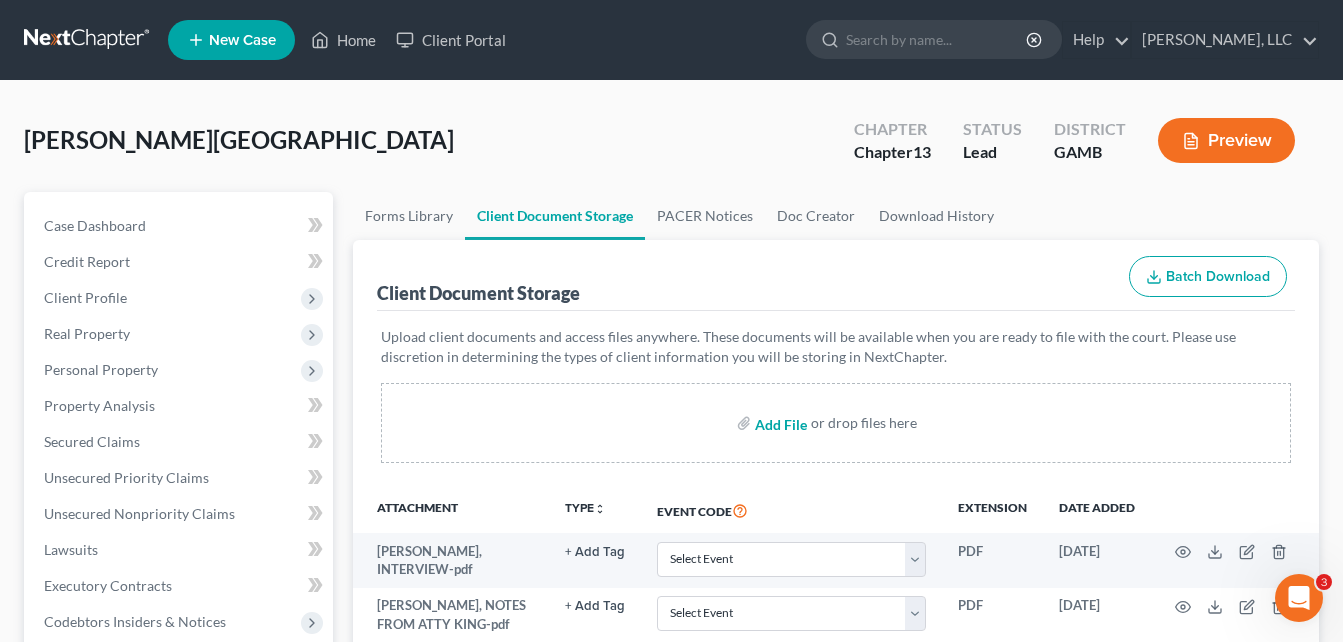 click at bounding box center (779, 423) 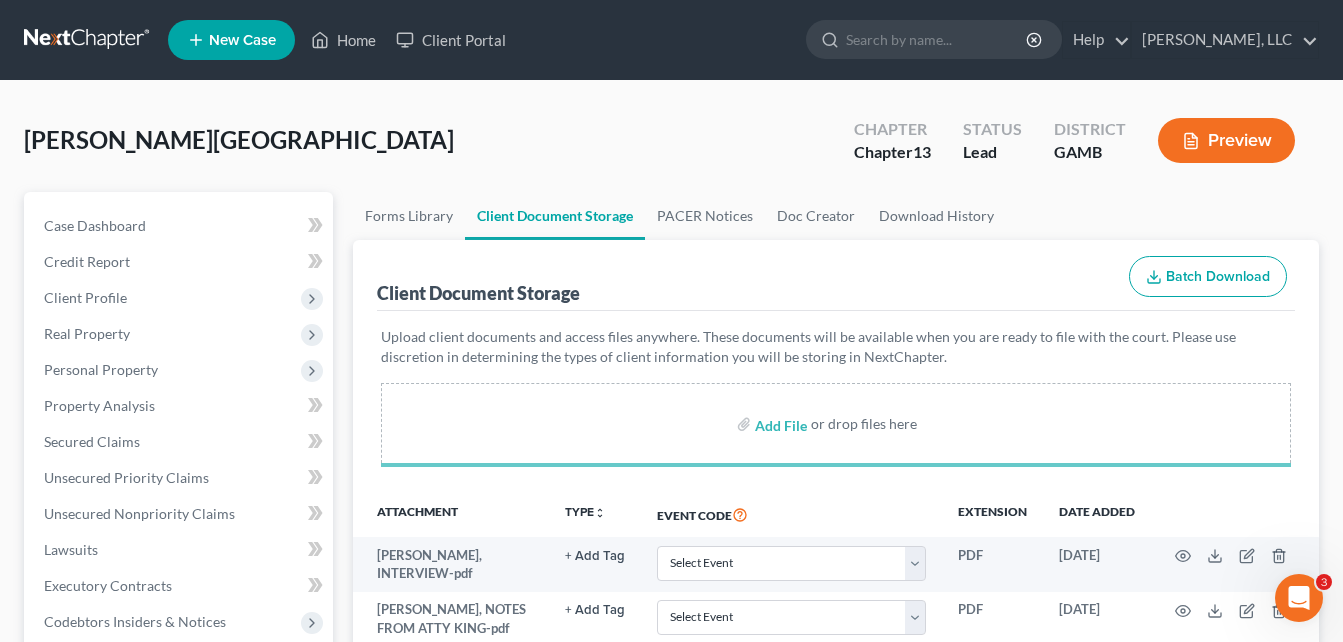 click on "Forms Library
Client Document Storage
PACER Notices
Doc Creator
Download History
Client Document Storage
Batch Download
Upload client documents and access files anywhere. These documents will be available when you are ready to file with the court. Please use discretion in determining the types of client information you will be storing in NextChapter.
Add File
or drop files here
Attachment TYPE unfold_more NONE Hearing Notice Proof of Claim Event Code  Extension Date added [PERSON_NAME], INTERVIEW-pdf + Add Tag Select an option or create one Hearing Notice Proof of Claim Select Event 20 Largest Unsecured Creditors Amended Petition Attachment to Voluntary Petition for Non-Individuals Filing for Bankruptcy under Chapter 11 Balance Sheet Cash Flow Statement Certificate Pursuant to LBR 1019-1(d) Certificate of Credit Counseling Certificate of Service Change of Address Notification" at bounding box center [836, 973] 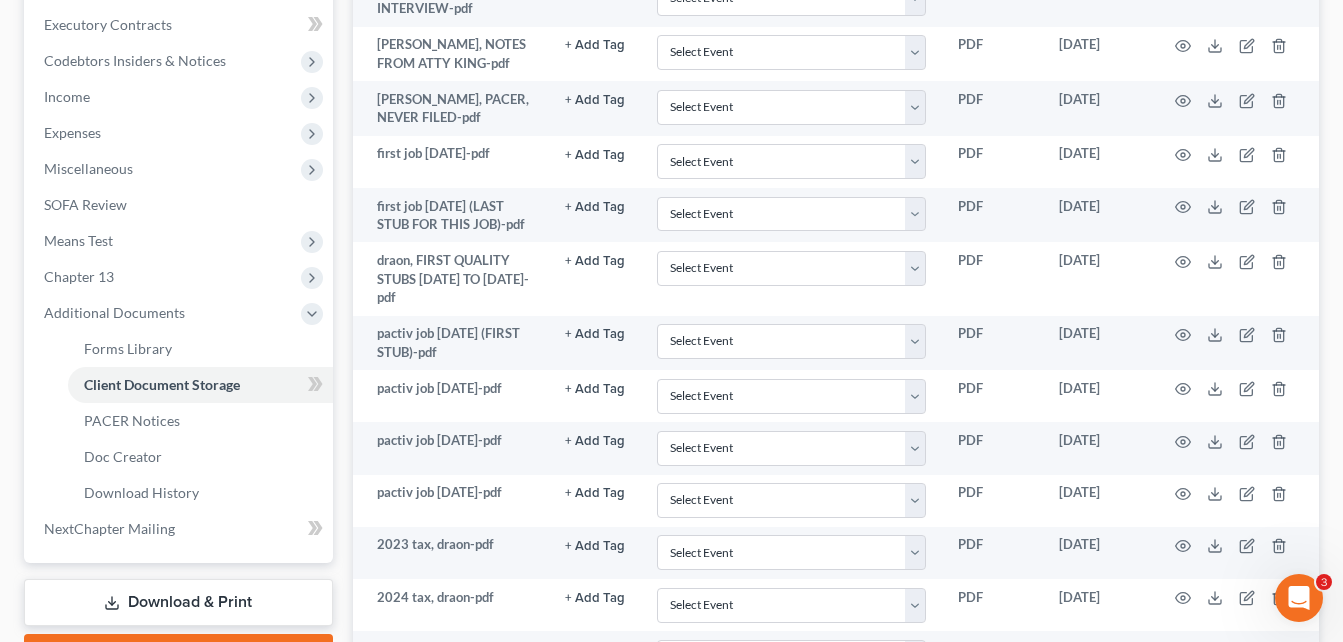 scroll, scrollTop: 1270, scrollLeft: 0, axis: vertical 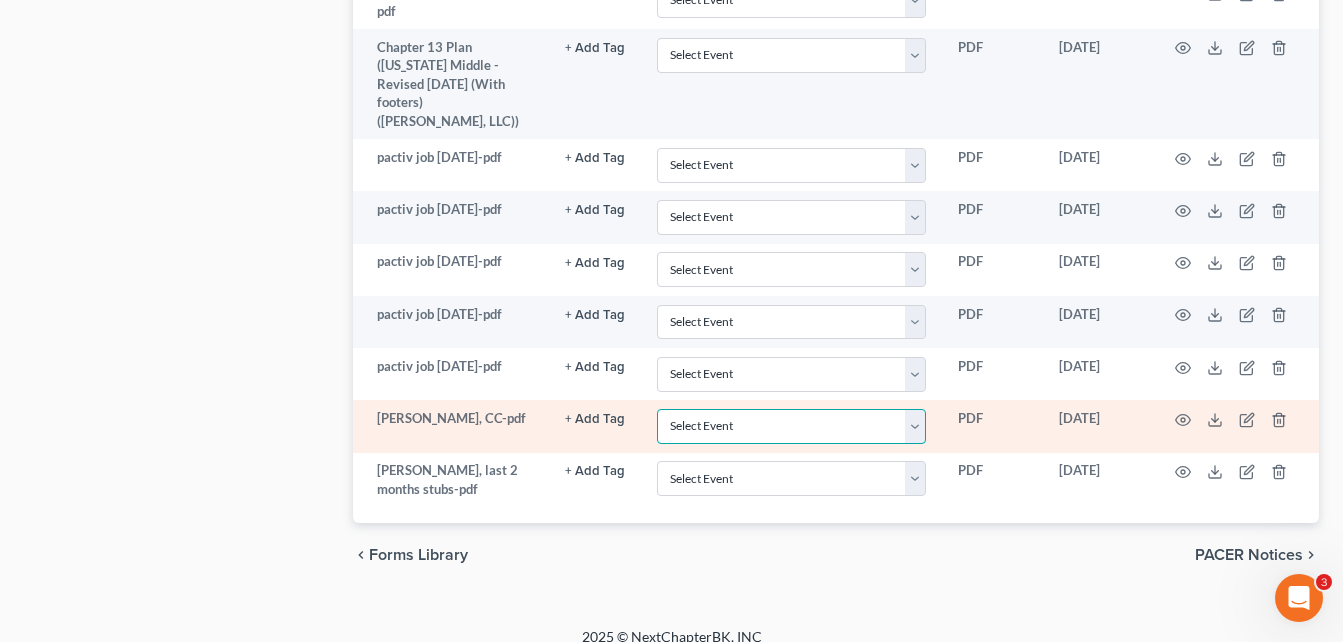 click on "Select Event 20 Largest Unsecured Creditors Amended Petition Attachment to Voluntary Petition for Non-Individuals Filing for Bankruptcy under Chapter 11 Balance Sheet Cash Flow Statement Certificate Pursuant to LBR 1019-1(d) Certificate of Credit Counseling Certificate of Service Change of Address Notification Chapter 11 Operating Report Chapter 11 Statement of Current Monthly Income Form 122B Chapter 13 Calculation of Your Disposable Income Form 122C-2 Chapter 13 Plan Chapter 13 Statement of Current Monthly Income and Calculation of Commitment Period Form 122C-1 Chapter 7 Means Test Calculation Form 122A-2 Chapter 7 Statements - Monthly Income (122A-1/Exemption Presumption of Abuse (122A-1Supp) Corporate Ownership Statement Cure of Residential Judgment Debtor Electronic Noticing Request Declaration Under Penalty of Perjury Declaration re: Debtor's Schedules Disclosure of Compensation of Attorney for Debtor Employee Income Records (or Affidavit of No Income) Equity Security Holders Financial Management Course" at bounding box center (791, 426) 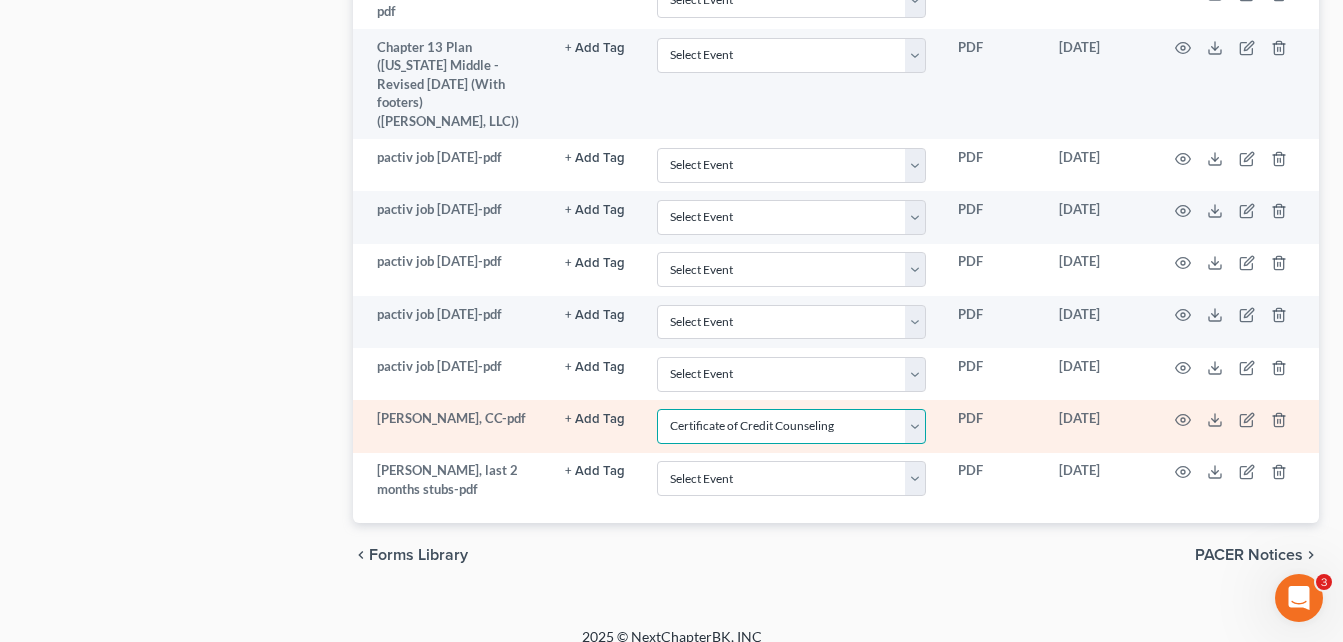 click on "Select Event 20 Largest Unsecured Creditors Amended Petition Attachment to Voluntary Petition for Non-Individuals Filing for Bankruptcy under Chapter 11 Balance Sheet Cash Flow Statement Certificate Pursuant to LBR 1019-1(d) Certificate of Credit Counseling Certificate of Service Change of Address Notification Chapter 11 Operating Report Chapter 11 Statement of Current Monthly Income Form 122B Chapter 13 Calculation of Your Disposable Income Form 122C-2 Chapter 13 Plan Chapter 13 Statement of Current Monthly Income and Calculation of Commitment Period Form 122C-1 Chapter 7 Means Test Calculation Form 122A-2 Chapter 7 Statements - Monthly Income (122A-1/Exemption Presumption of Abuse (122A-1Supp) Corporate Ownership Statement Cure of Residential Judgment Debtor Electronic Noticing Request Declaration Under Penalty of Perjury Declaration re: Debtor's Schedules Disclosure of Compensation of Attorney for Debtor Employee Income Records (or Affidavit of No Income) Equity Security Holders Financial Management Course" at bounding box center (791, 426) 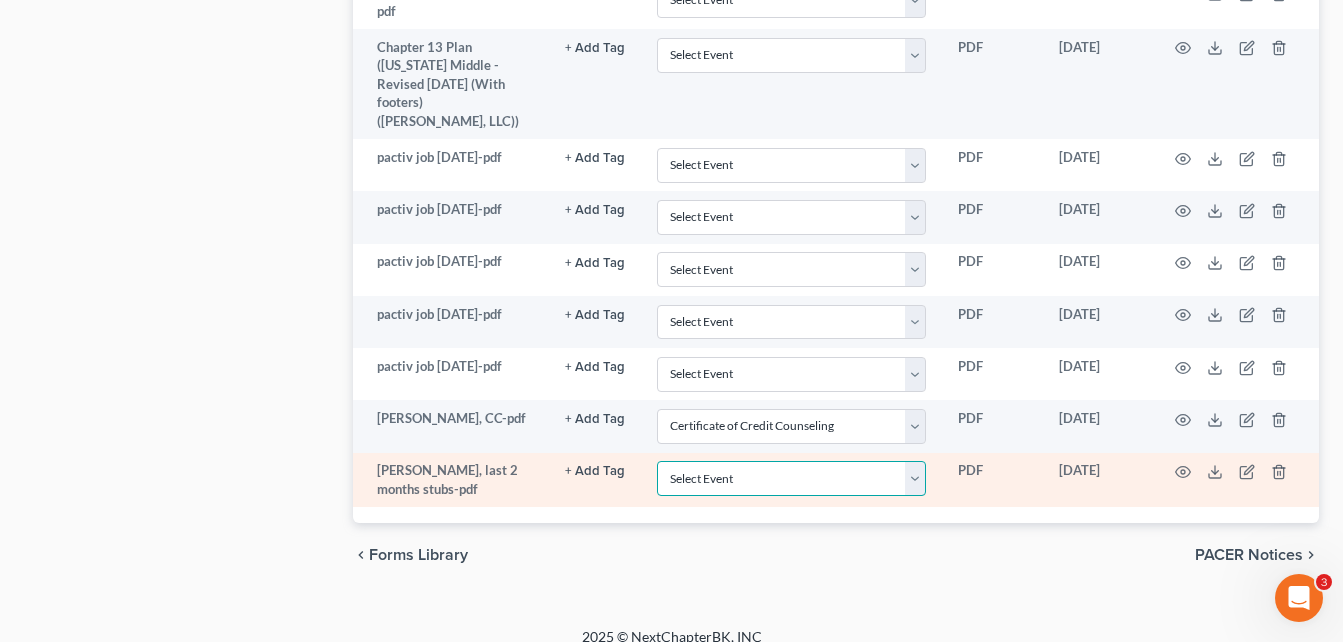 click on "Select Event 20 Largest Unsecured Creditors Amended Petition Attachment to Voluntary Petition for Non-Individuals Filing for Bankruptcy under Chapter 11 Balance Sheet Cash Flow Statement Certificate Pursuant to LBR 1019-1(d) Certificate of Credit Counseling Certificate of Service Change of Address Notification Chapter 11 Operating Report Chapter 11 Statement of Current Monthly Income Form 122B Chapter 13 Calculation of Your Disposable Income Form 122C-2 Chapter 13 Plan Chapter 13 Statement of Current Monthly Income and Calculation of Commitment Period Form 122C-1 Chapter 7 Means Test Calculation Form 122A-2 Chapter 7 Statements - Monthly Income (122A-1/Exemption Presumption of Abuse (122A-1Supp) Corporate Ownership Statement Cure of Residential Judgment Debtor Electronic Noticing Request Declaration Under Penalty of Perjury Declaration re: Debtor's Schedules Disclosure of Compensation of Attorney for Debtor Employee Income Records (or Affidavit of No Income) Equity Security Holders Financial Management Course" at bounding box center (791, 478) 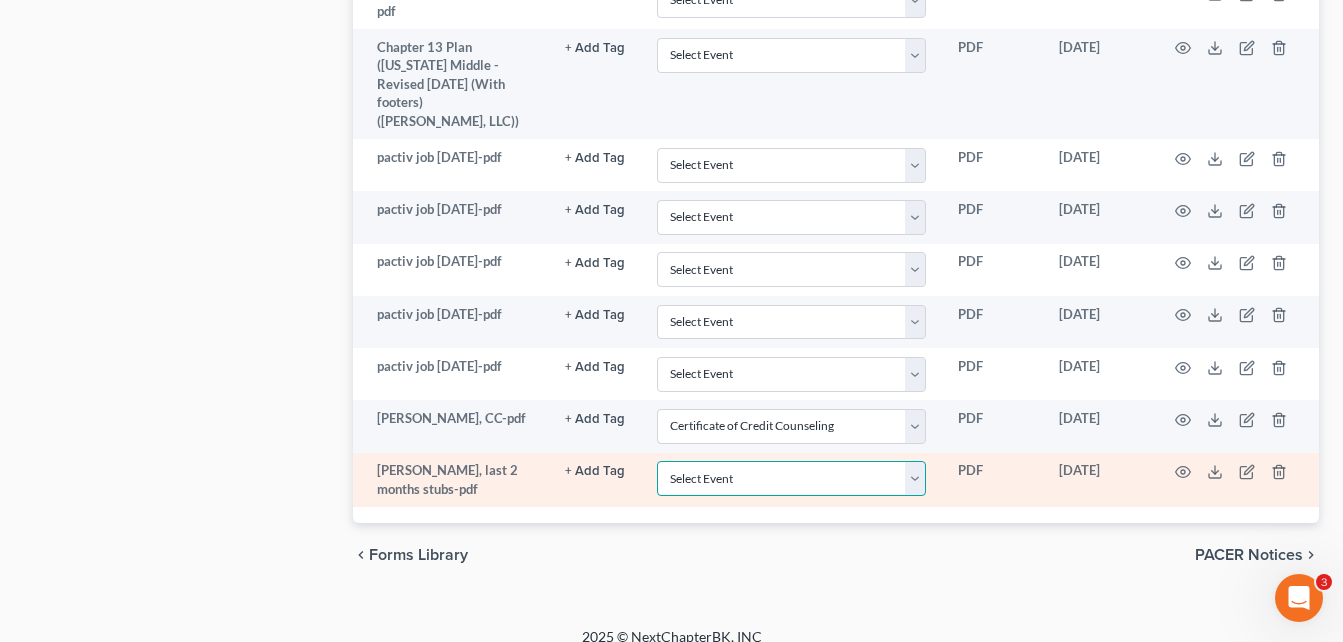select on "22" 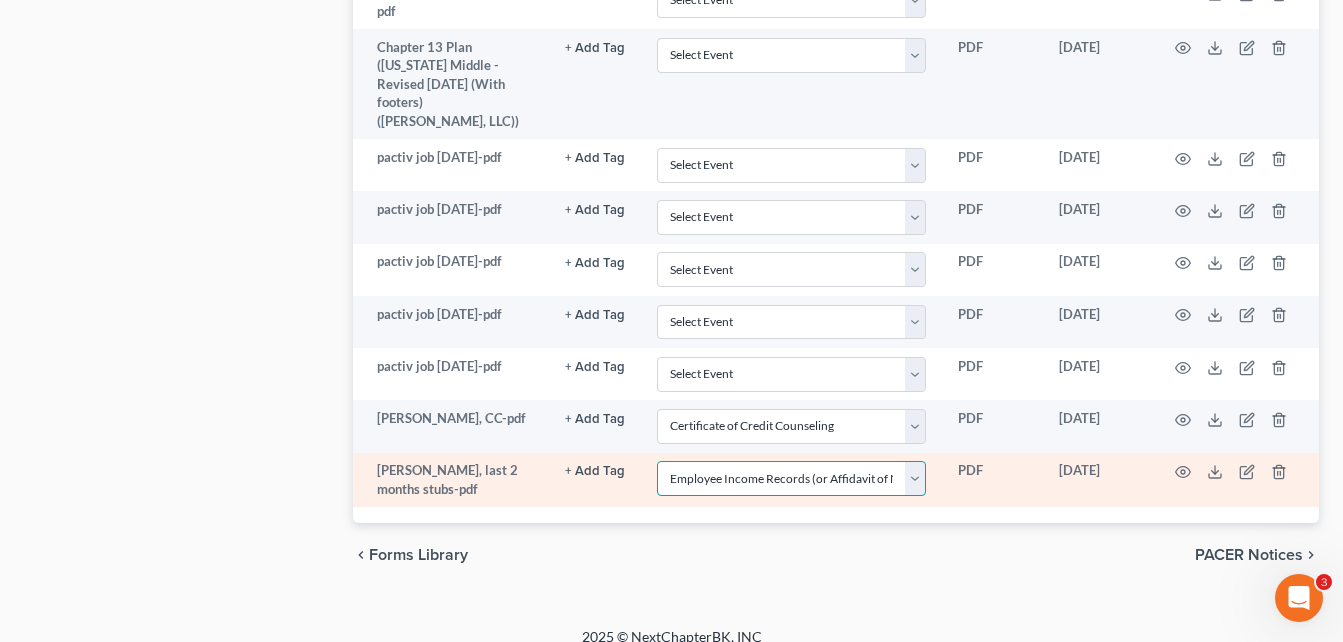 click on "Select Event 20 Largest Unsecured Creditors Amended Petition Attachment to Voluntary Petition for Non-Individuals Filing for Bankruptcy under Chapter 11 Balance Sheet Cash Flow Statement Certificate Pursuant to LBR 1019-1(d) Certificate of Credit Counseling Certificate of Service Change of Address Notification Chapter 11 Operating Report Chapter 11 Statement of Current Monthly Income Form 122B Chapter 13 Calculation of Your Disposable Income Form 122C-2 Chapter 13 Plan Chapter 13 Statement of Current Monthly Income and Calculation of Commitment Period Form 122C-1 Chapter 7 Means Test Calculation Form 122A-2 Chapter 7 Statements - Monthly Income (122A-1/Exemption Presumption of Abuse (122A-1Supp) Corporate Ownership Statement Cure of Residential Judgment Debtor Electronic Noticing Request Declaration Under Penalty of Perjury Declaration re: Debtor's Schedules Disclosure of Compensation of Attorney for Debtor Employee Income Records (or Affidavit of No Income) Equity Security Holders Financial Management Course" at bounding box center (791, 478) 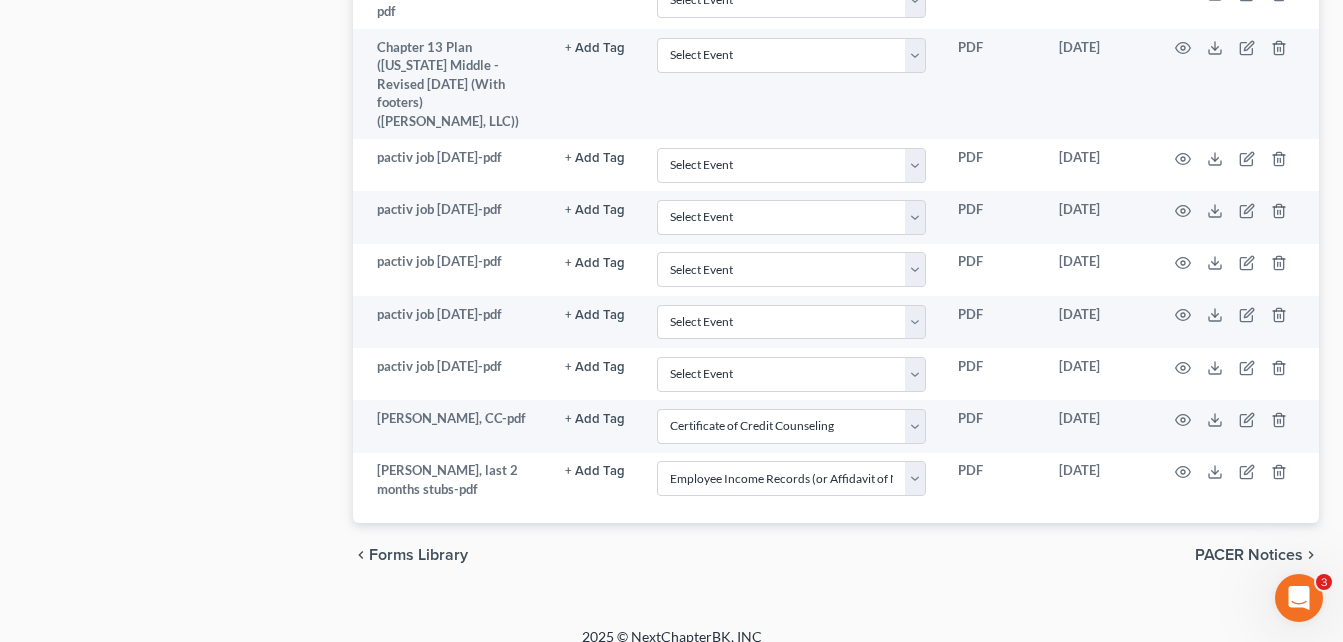 click on "Select Event 20 Largest Unsecured Creditors Amended Petition Attachment to Voluntary Petition for Non-Individuals Filing for Bankruptcy under Chapter 11 Balance Sheet Cash Flow Statement Certificate Pursuant to LBR 1019-1(d) Certificate of Credit Counseling Certificate of Service Change of Address Notification Chapter 11 Operating Report Chapter 11 Statement of Current Monthly Income Form 122B Chapter 13 Calculation of Your Disposable Income Form 122C-2 Chapter 13 Plan Chapter 13 Statement of Current Monthly Income and Calculation of Commitment Period Form 122C-1 Chapter 7 Means Test Calculation Form 122A-2 Chapter 7 Statements - Monthly Income (122A-1/Exemption Presumption of Abuse (122A-1Supp) Corporate Ownership Statement Cure of Residential Judgment Debtor Electronic Noticing Request Declaration Under Penalty of Perjury Declaration re: Debtor's Schedules Disclosure of Compensation of Attorney for Debtor Employee Income Records (or Affidavit of No Income) Equity Security Holders Financial Management Course" at bounding box center (791, 426) 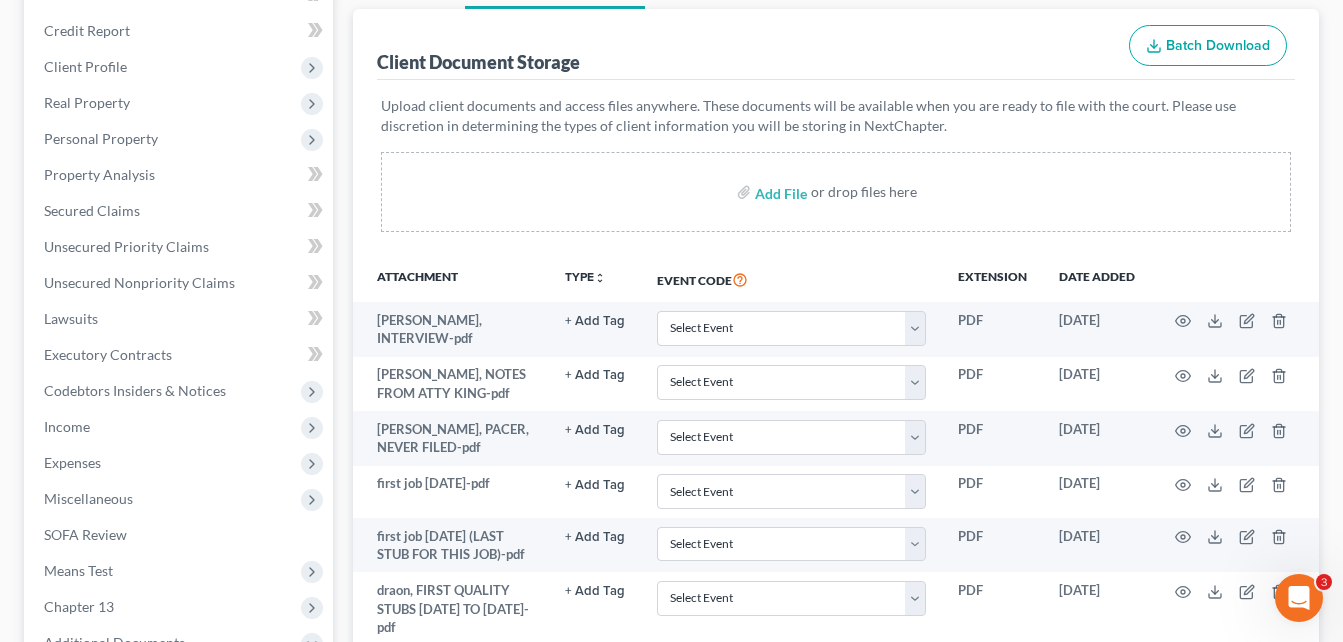 scroll, scrollTop: 230, scrollLeft: 0, axis: vertical 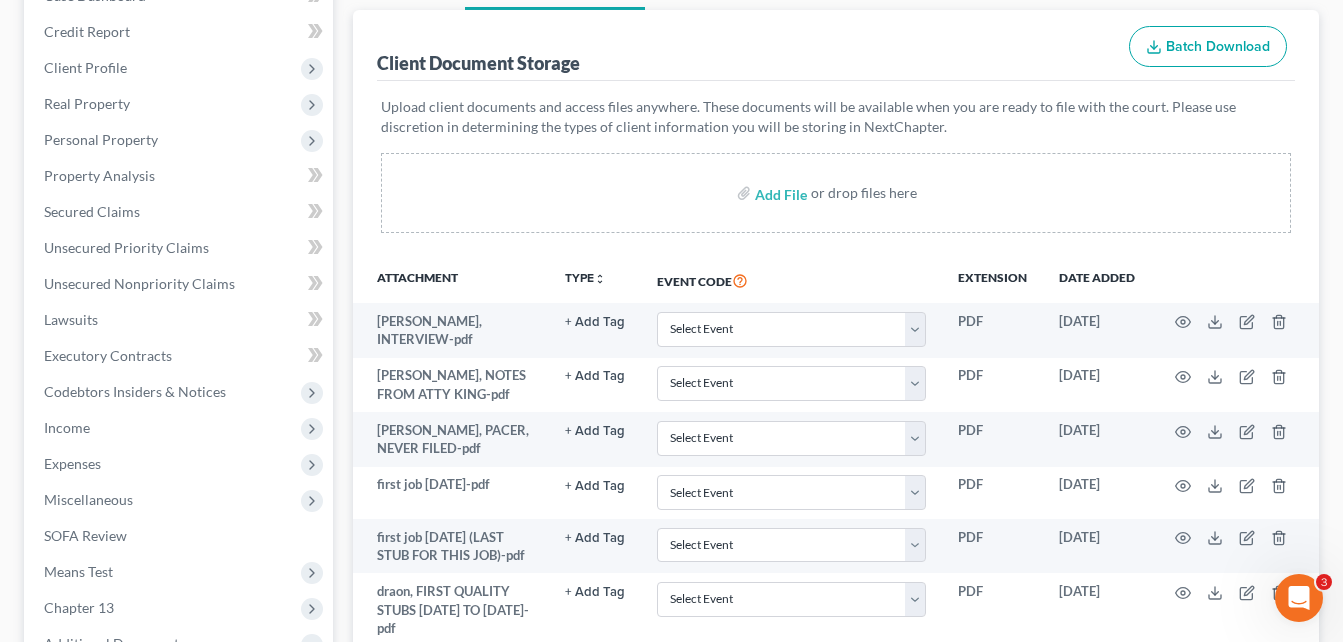 click on "Case Dashboard
Payments
Invoices
Payments
Payments
Credit Report
Client Profile" at bounding box center (178, 794) 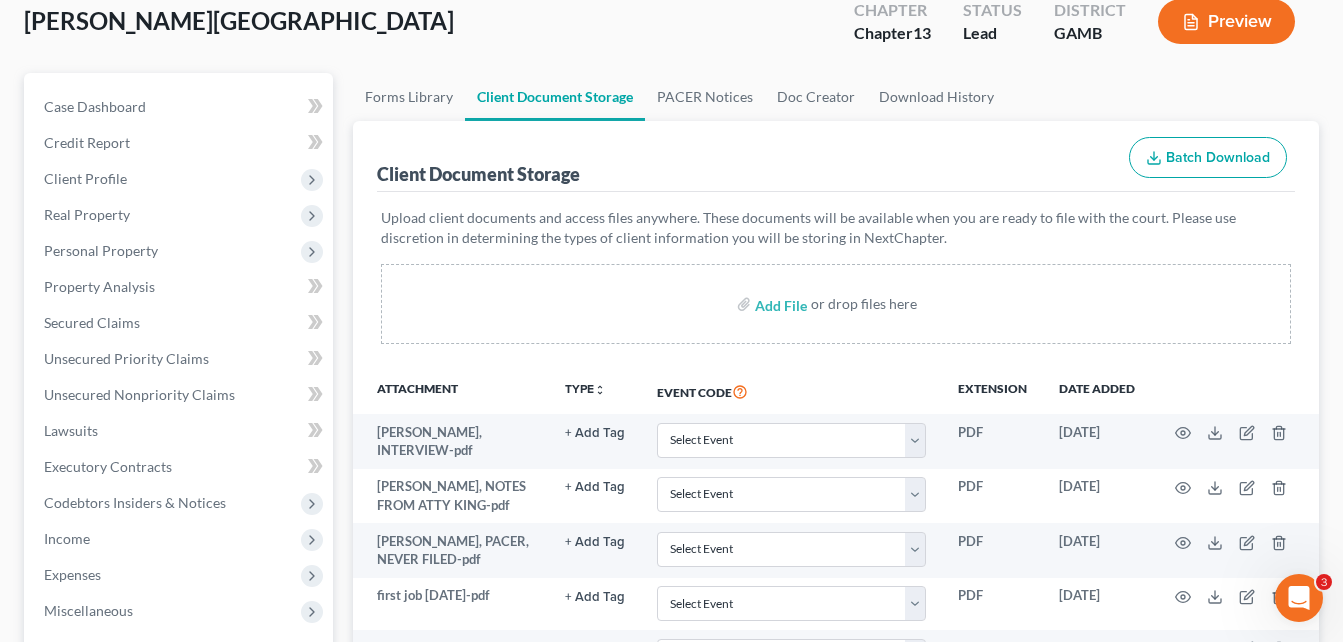 scroll, scrollTop: 0, scrollLeft: 0, axis: both 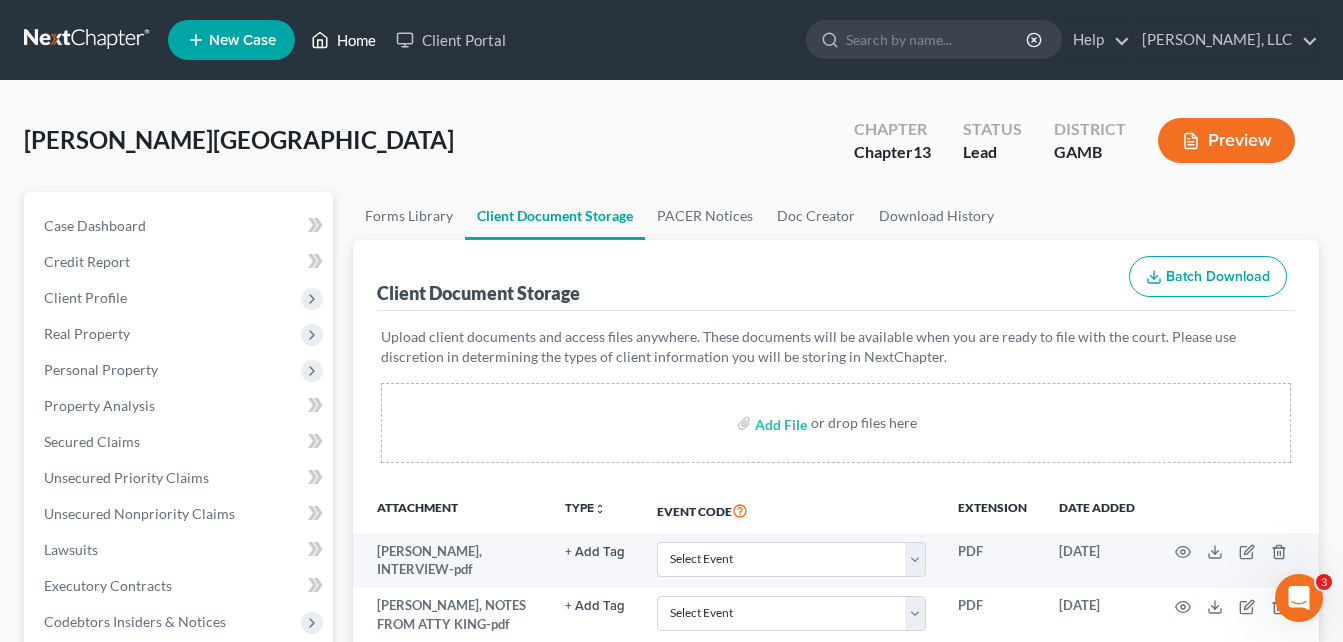click on "Home" at bounding box center [343, 40] 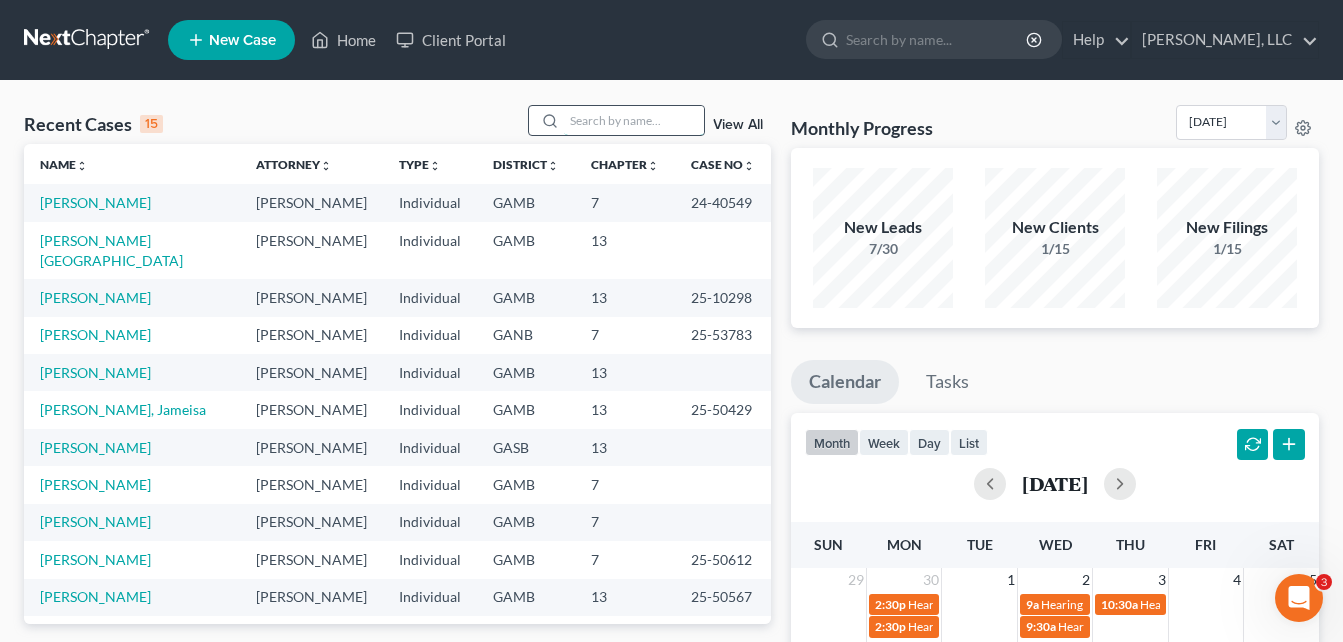click at bounding box center [634, 120] 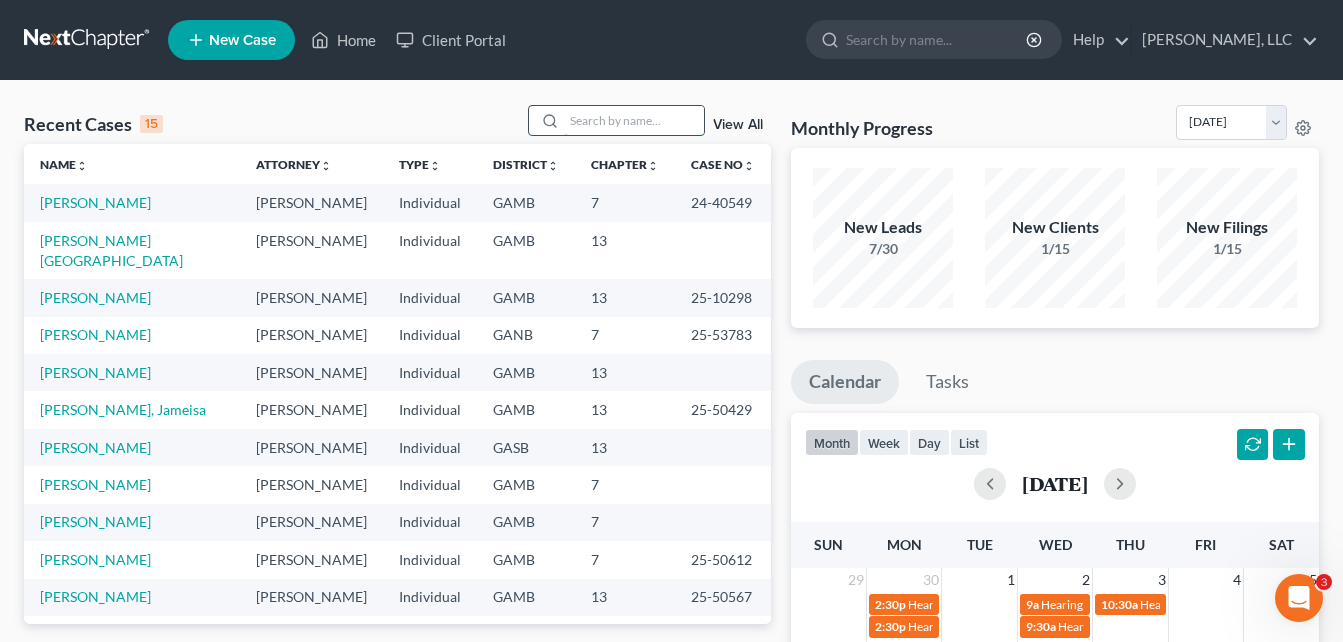 click at bounding box center (634, 120) 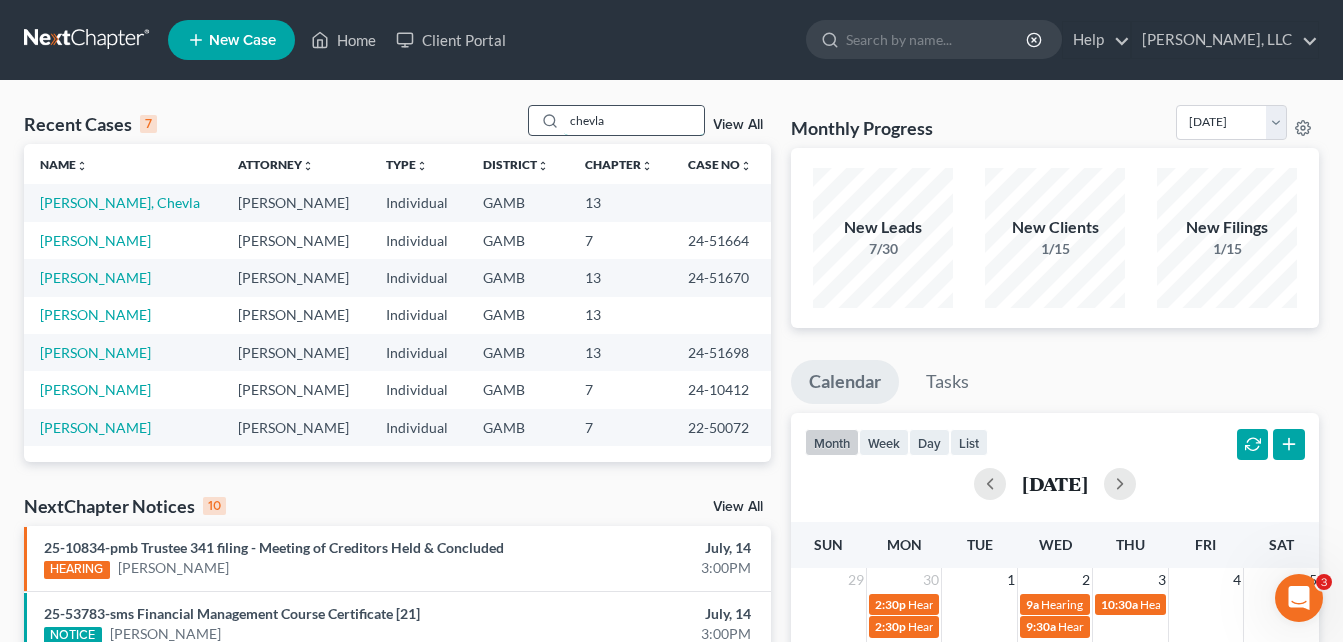 type on "chevla" 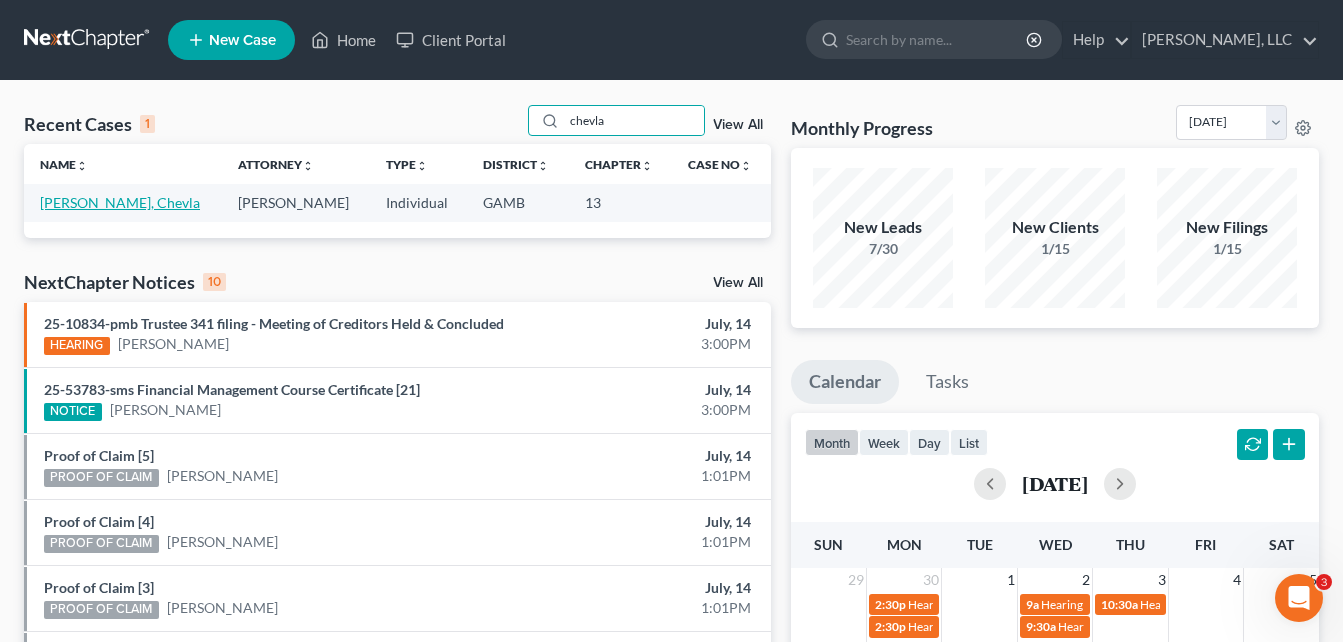 click on "[PERSON_NAME], Chevla" at bounding box center (120, 202) 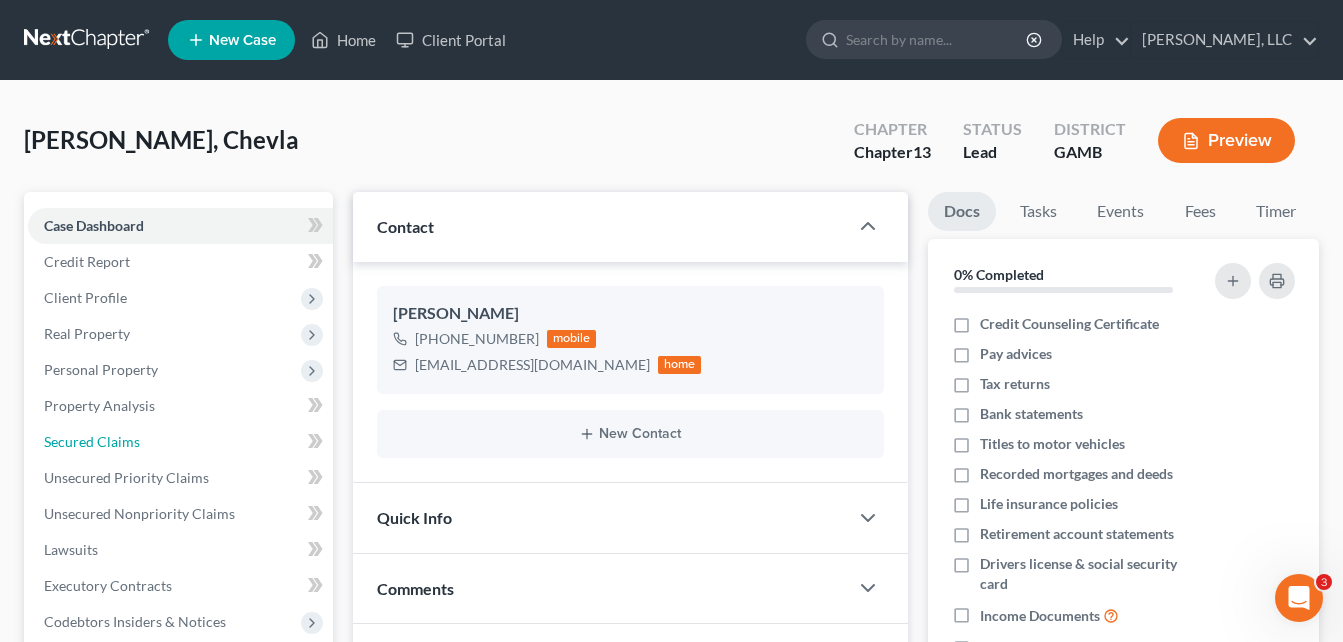 drag, startPoint x: 96, startPoint y: 437, endPoint x: 663, endPoint y: 637, distance: 601.23956 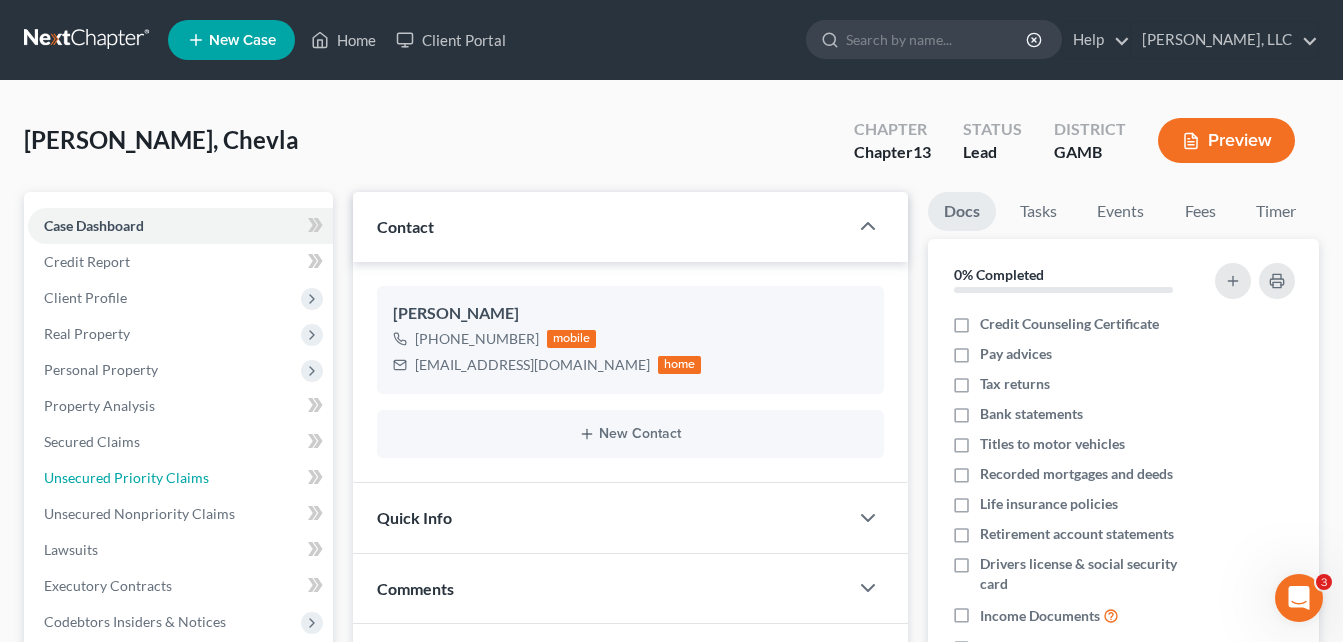 click on "Unsecured Priority Claims" at bounding box center [126, 477] 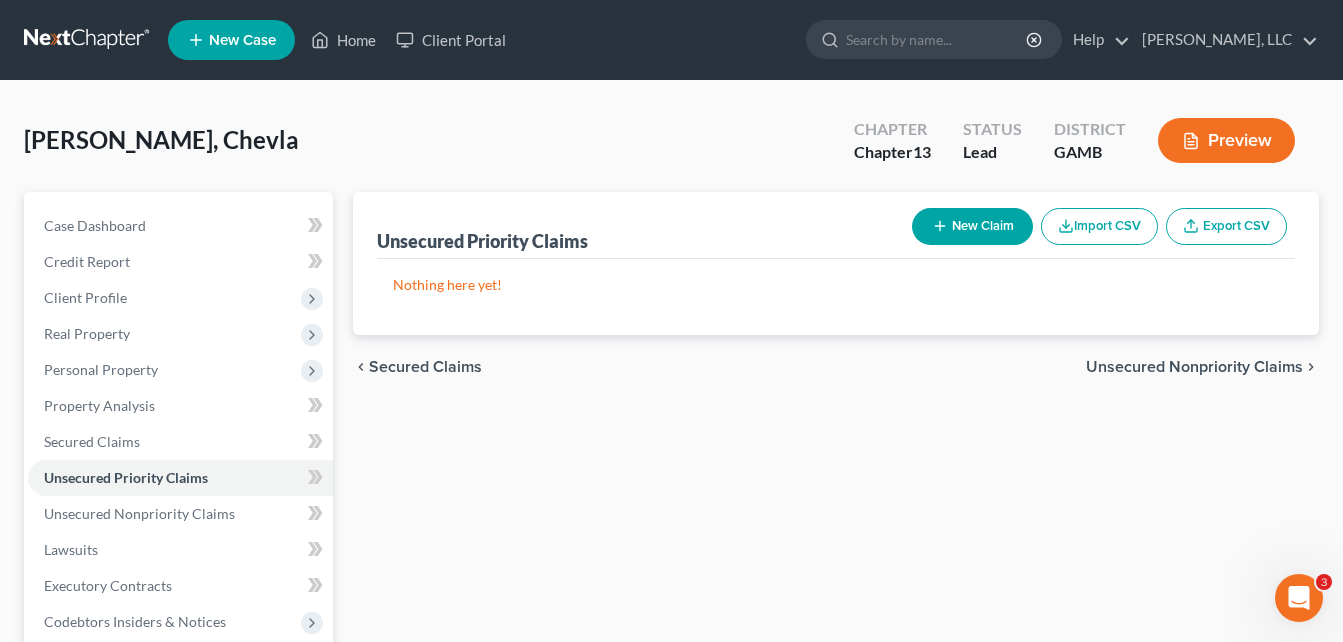 click on "Case Dashboard
Payments
Invoices
Payments
Payments
Credit Report
Client Profile" at bounding box center (178, 625) 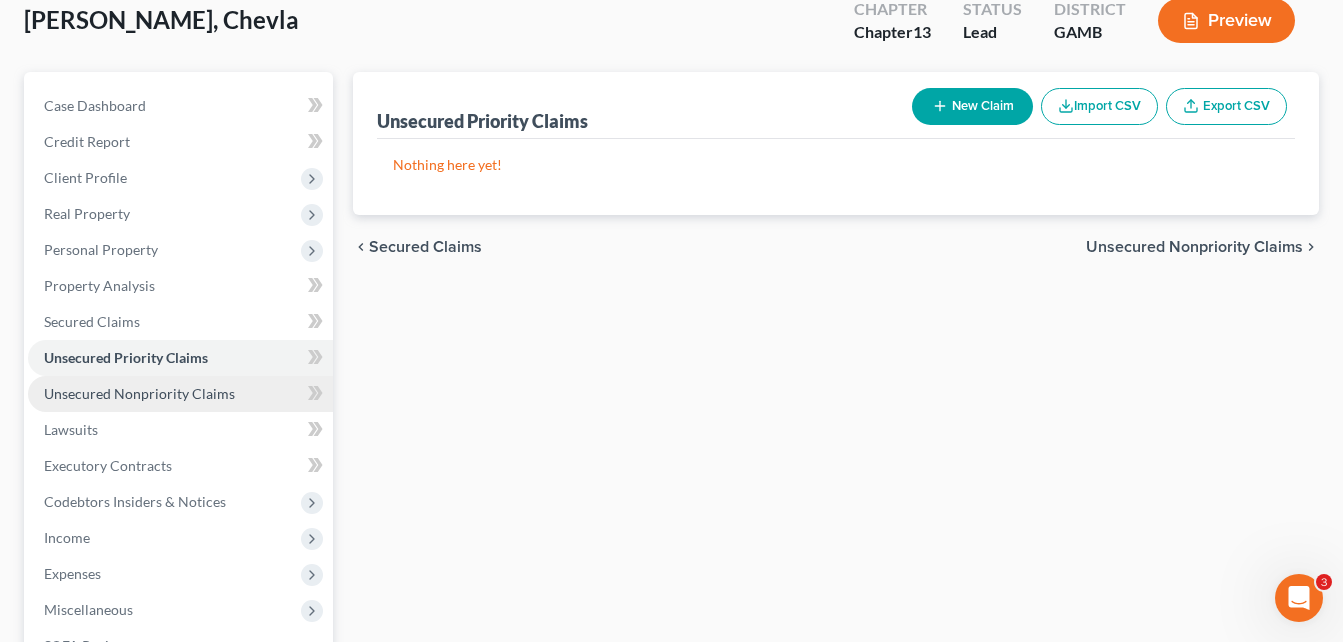 click on "Unsecured Nonpriority Claims" at bounding box center [139, 393] 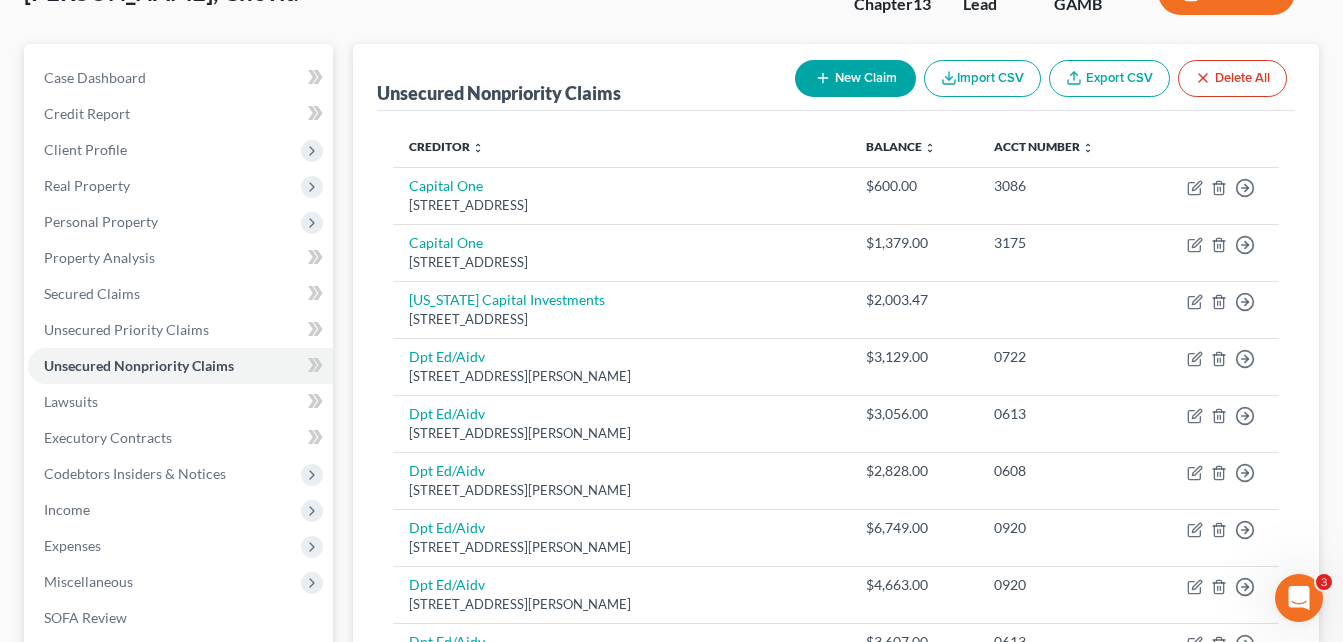 scroll, scrollTop: 0, scrollLeft: 0, axis: both 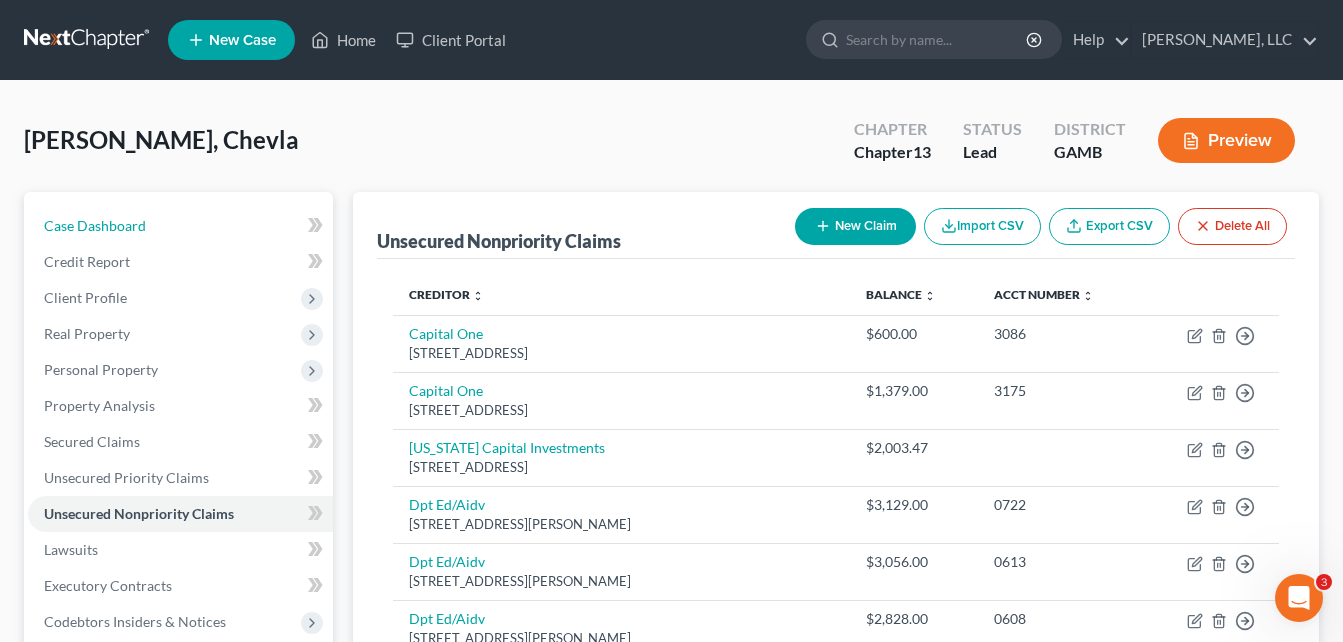 click on "Case Dashboard" at bounding box center (95, 225) 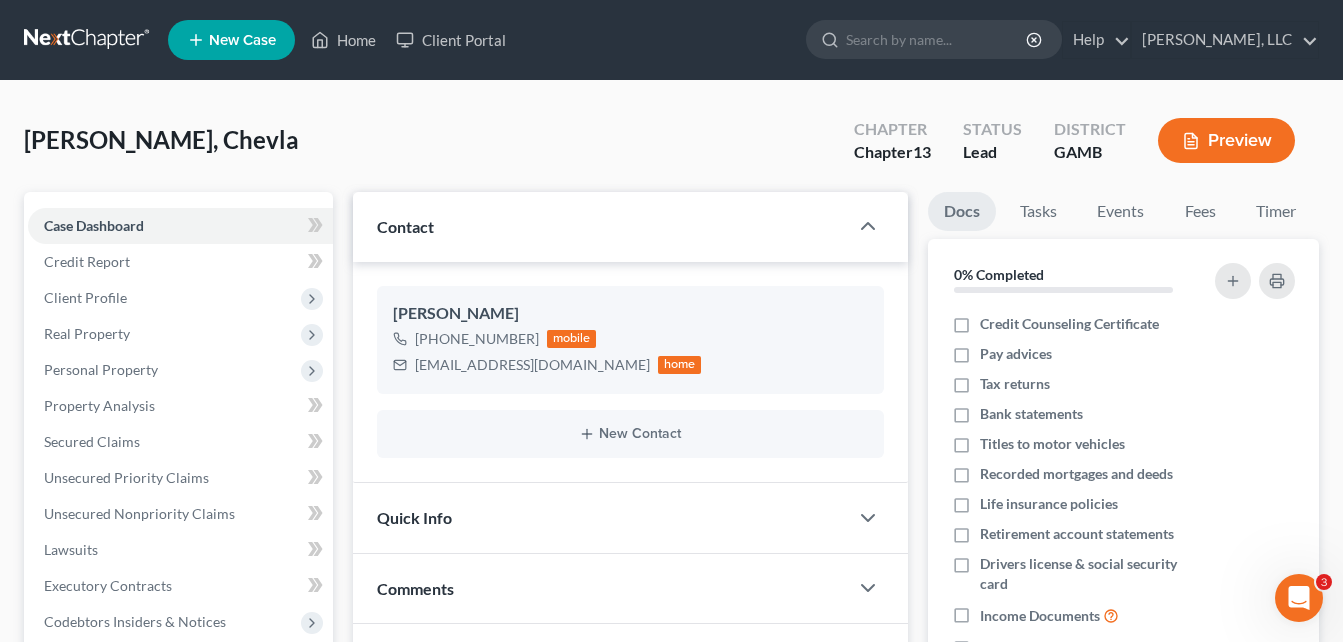 scroll, scrollTop: 80, scrollLeft: 0, axis: vertical 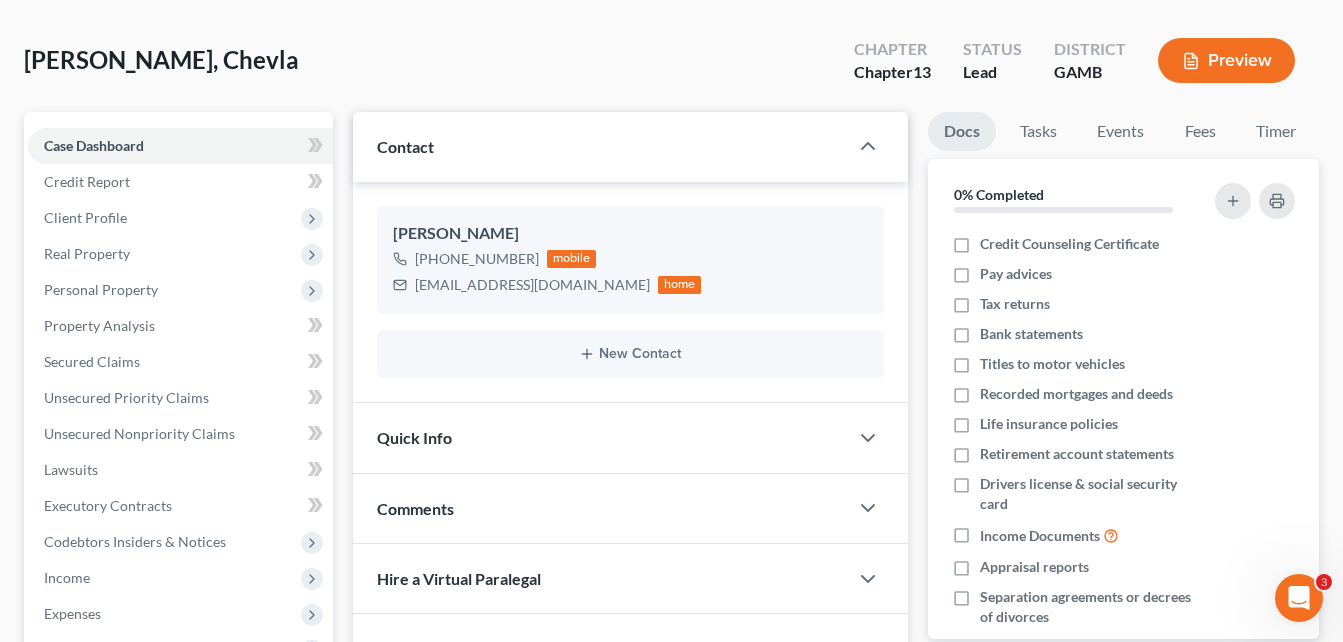 click on "Updates & News × [US_STATE][GEOGRAPHIC_DATA] Notes: Take a look at NextChapter's  District Notes  to see all available forms, plans, and filing options for your court as well as any updates that are coming soon!
Need Help Preparing and Filing this Case?  Simply click on the “Hire a Virtual Paralegal” option below! Contact
[PERSON_NAME] [PHONE_NUMBER] mobile [EMAIL_ADDRESS][DOMAIN_NAME] home New Contact
Quick Info Status Discharged Discharged & Reported Discharge Litigation Dismissal Notice Dismissed Dismissed & Litigation Filed Filed / Pre 341 Inactive In Progress Lead Lost Lead Plan Confirmation Plan Failing Possible Post 341 Pre Confirmation Preparing to File Ready to File Ready to Sign Rejected Retained To Review Withdrawn As Counsel Referral Source
Select Word Of Mouth Previous Clients Direct Mail Website Google Search Modern Attorney Other (specify)
IC Date
None
close
Date
Time
Su" at bounding box center [630, 622] 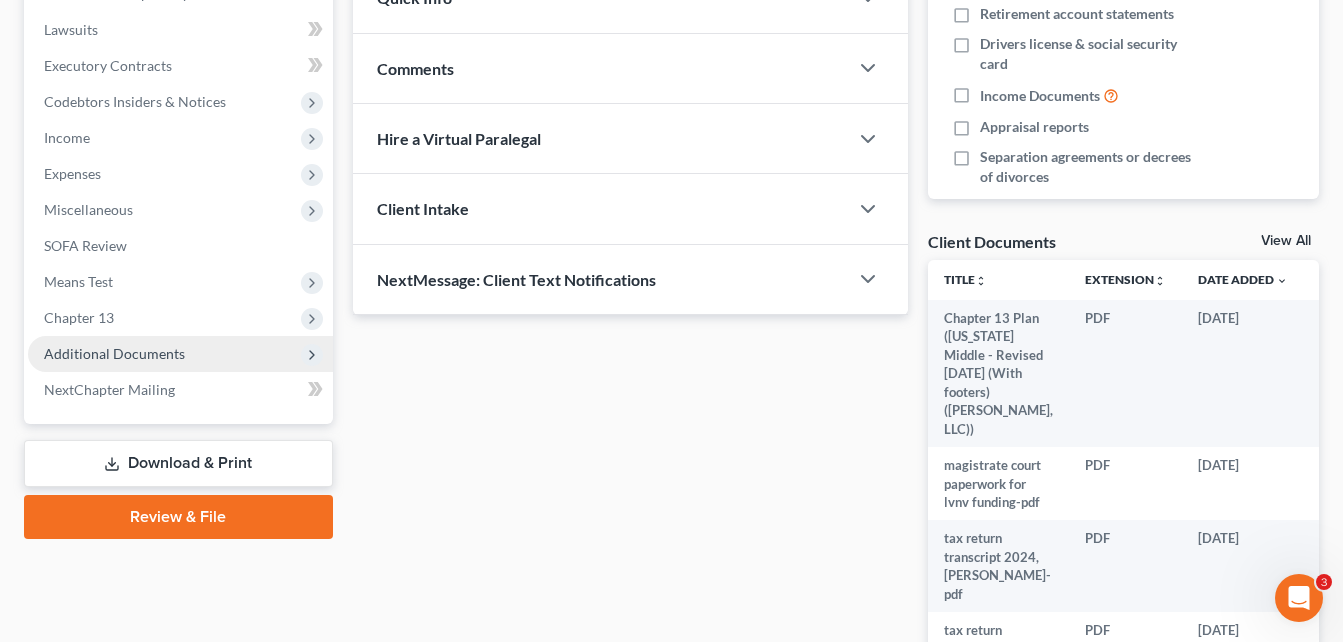 click on "Additional Documents" at bounding box center (114, 353) 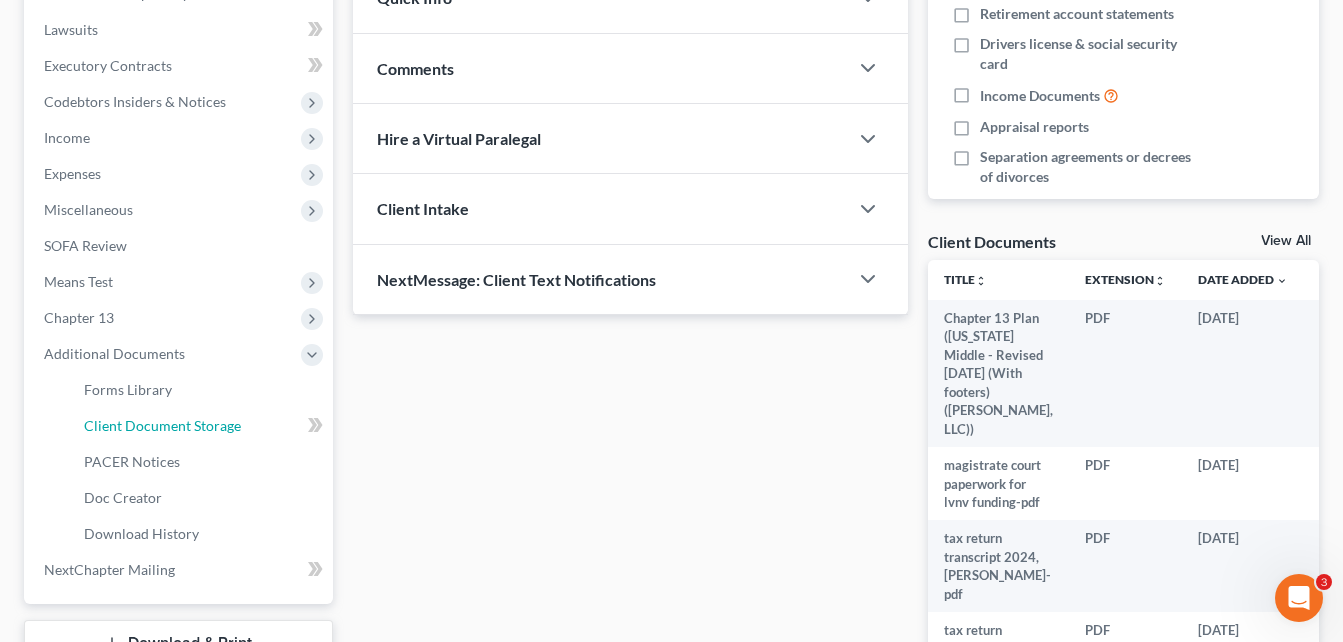 drag, startPoint x: 171, startPoint y: 428, endPoint x: 340, endPoint y: 293, distance: 216.30072 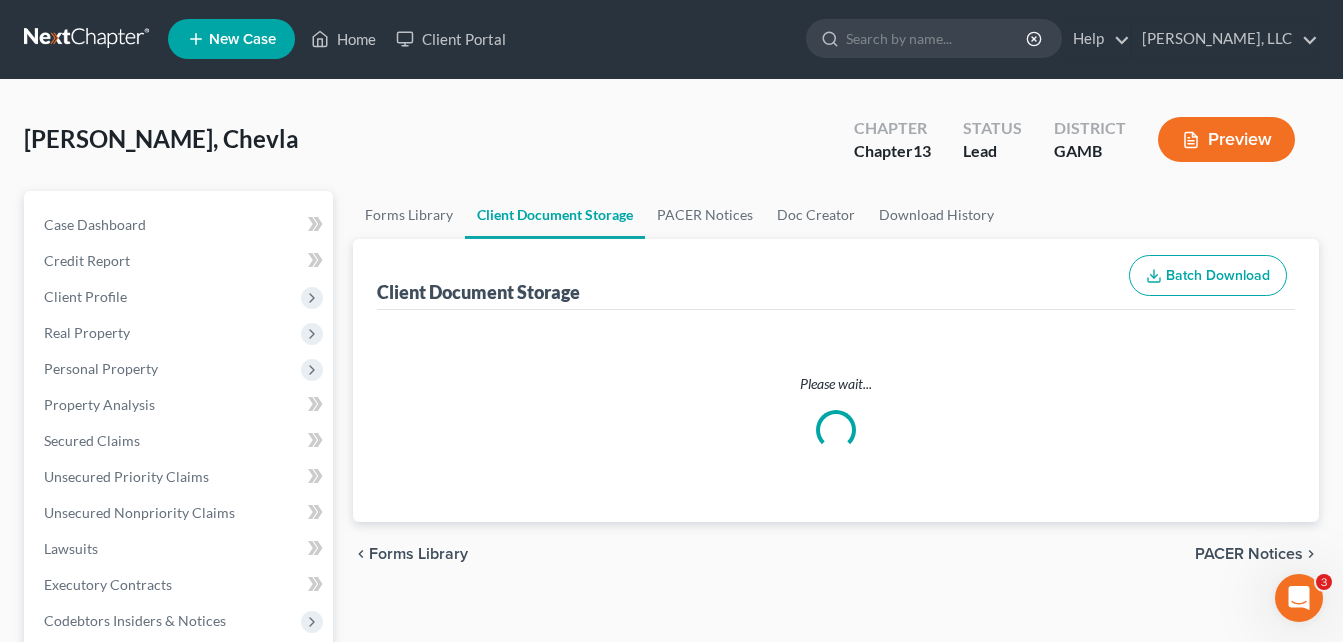 scroll, scrollTop: 0, scrollLeft: 0, axis: both 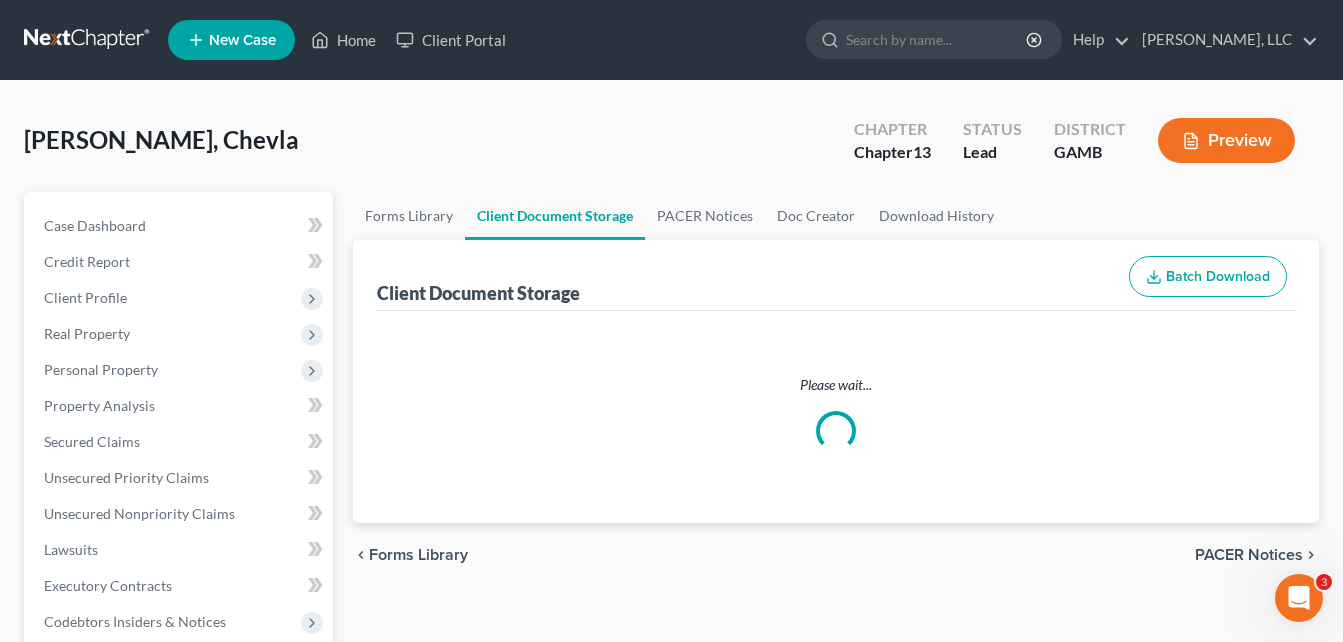 click on "Case Dashboard
Payments
Invoices
Payments
Payments
Credit Report
Client Profile" at bounding box center (178, 715) 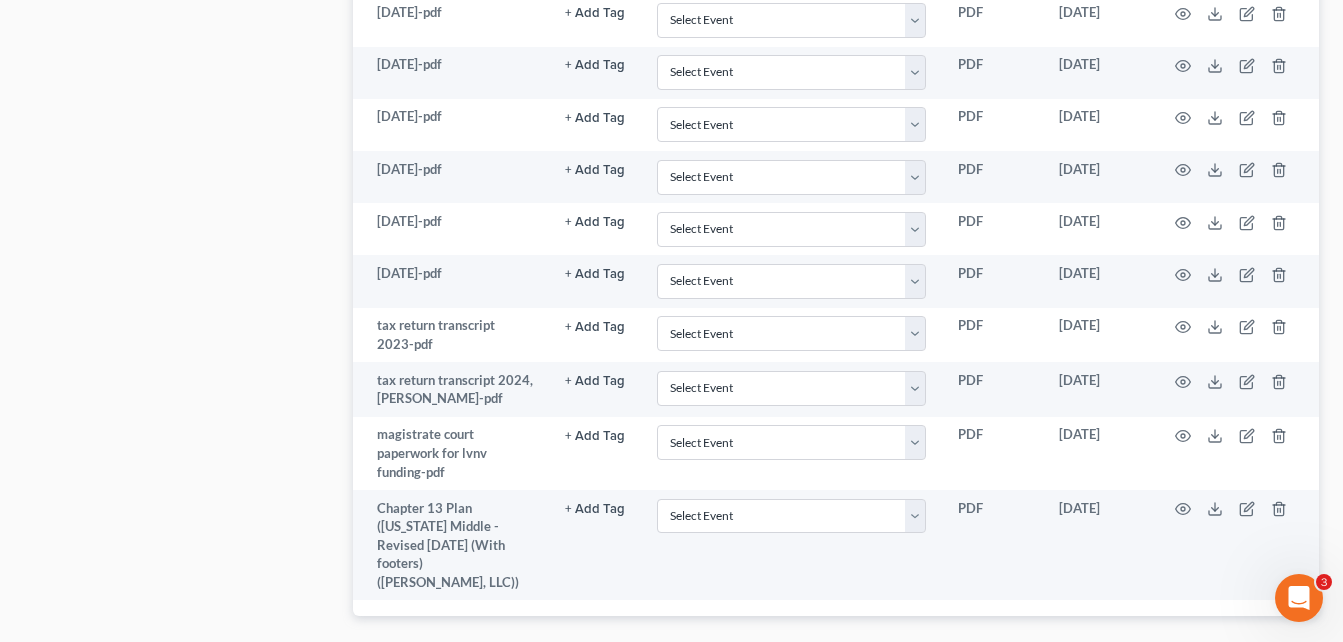 scroll, scrollTop: 1556, scrollLeft: 0, axis: vertical 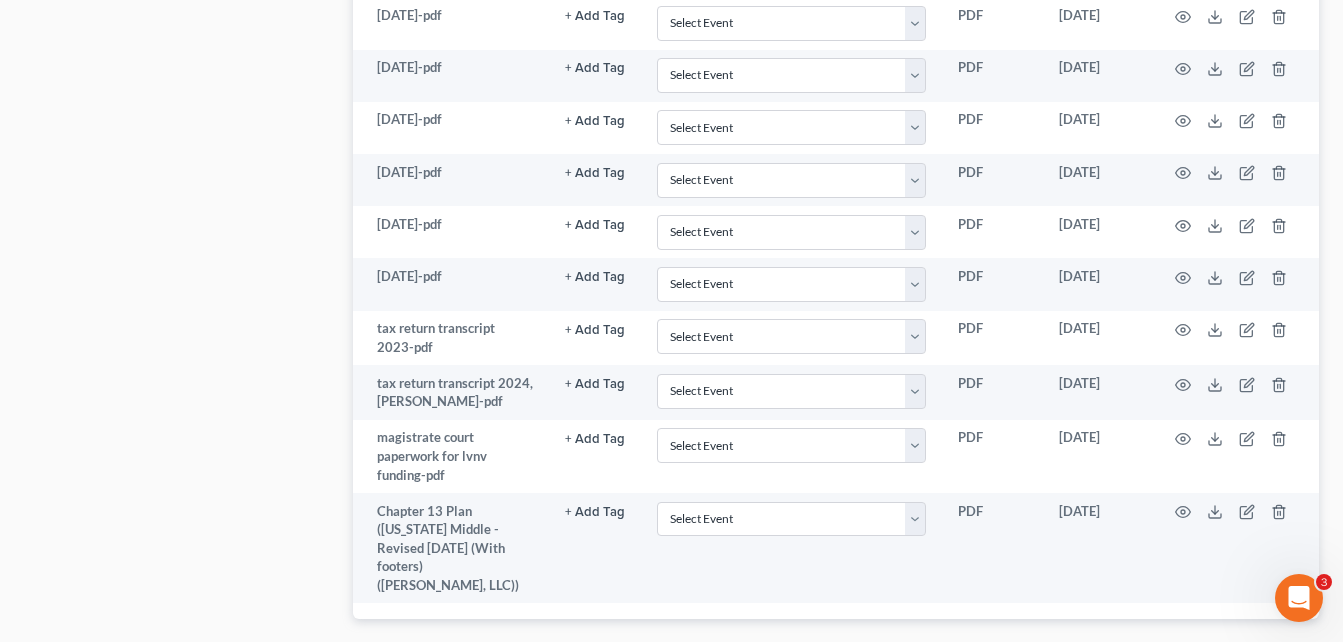 click on "Case Dashboard
Payments
Invoices
Payments
Payments
Credit Report
Client Profile" at bounding box center [178, -341] 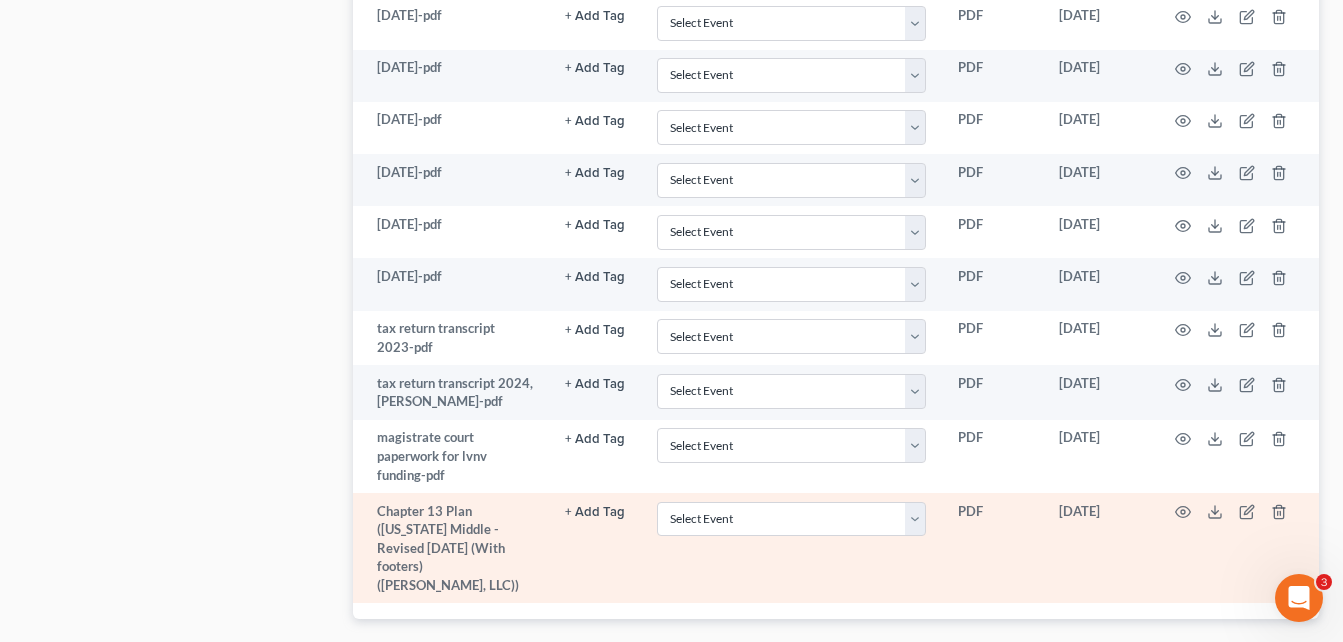 drag, startPoint x: 255, startPoint y: 207, endPoint x: 858, endPoint y: 533, distance: 685.48157 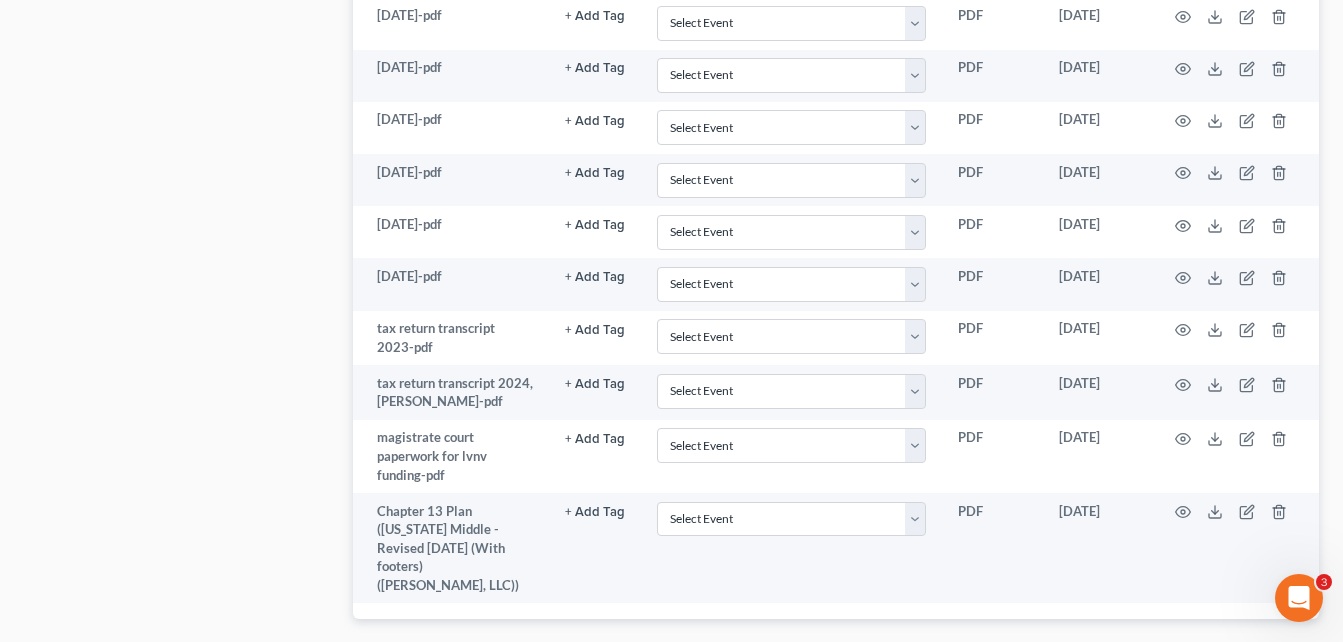 click on "Case Dashboard
Payments
Invoices
Payments
Payments
Credit Report
Client Profile" at bounding box center [178, -341] 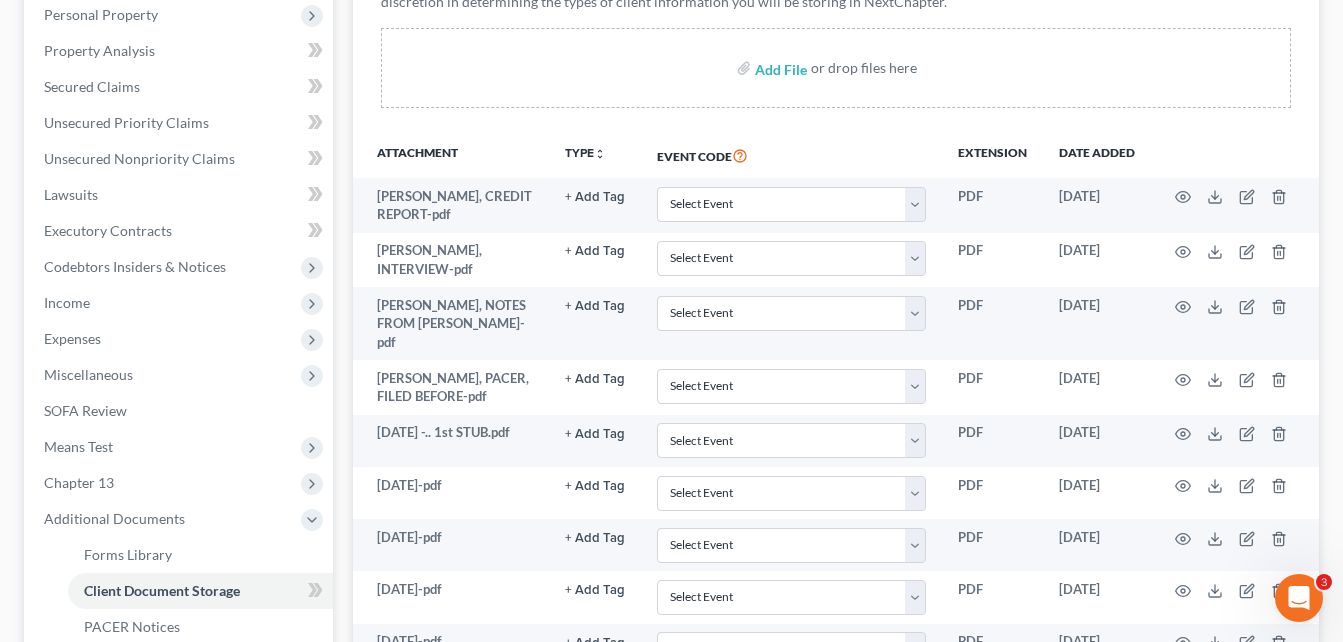 scroll, scrollTop: 156, scrollLeft: 0, axis: vertical 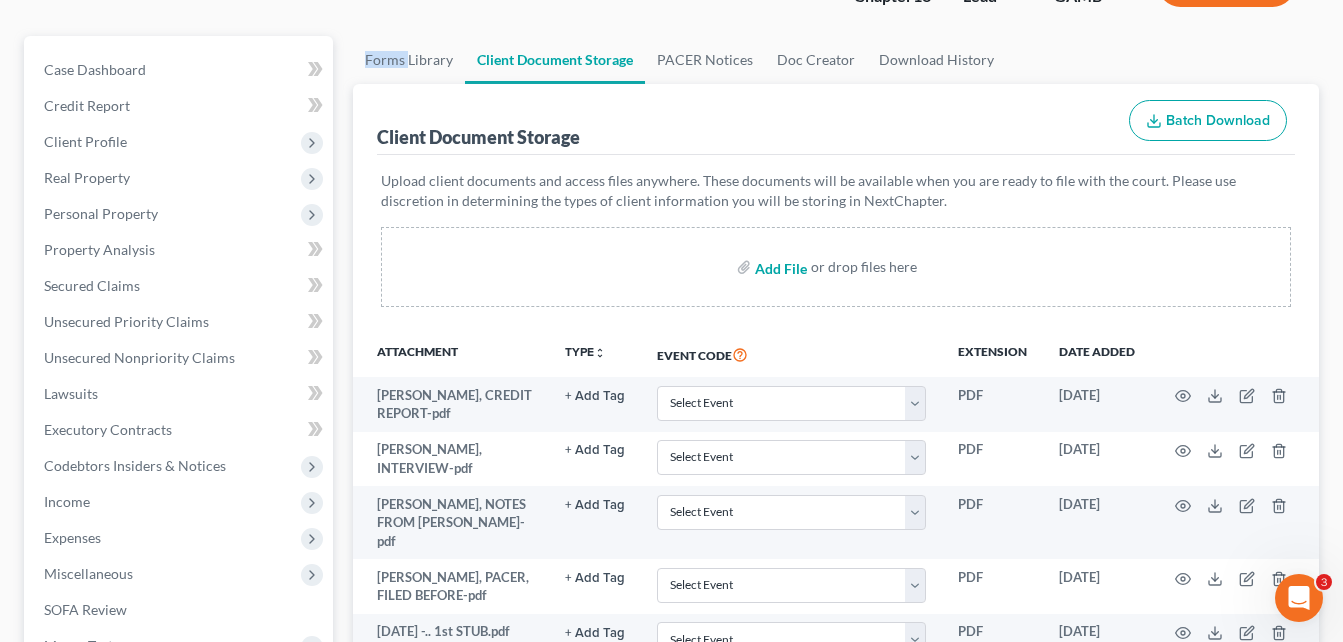 click at bounding box center (779, 267) 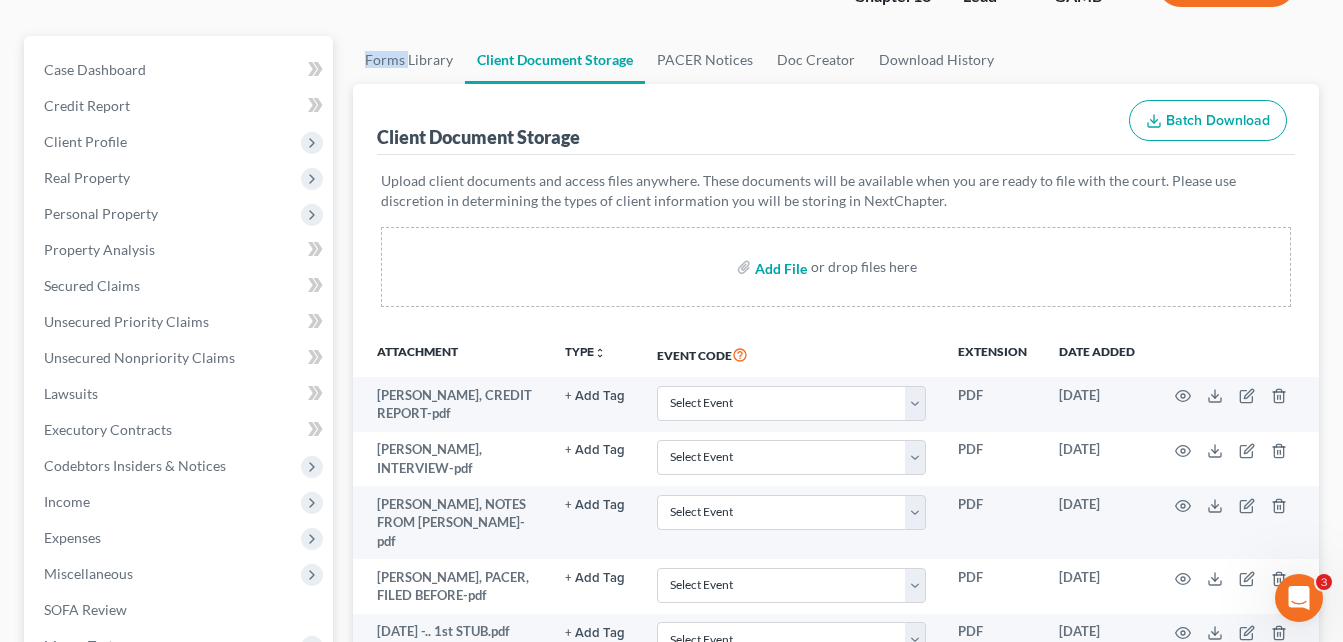 type 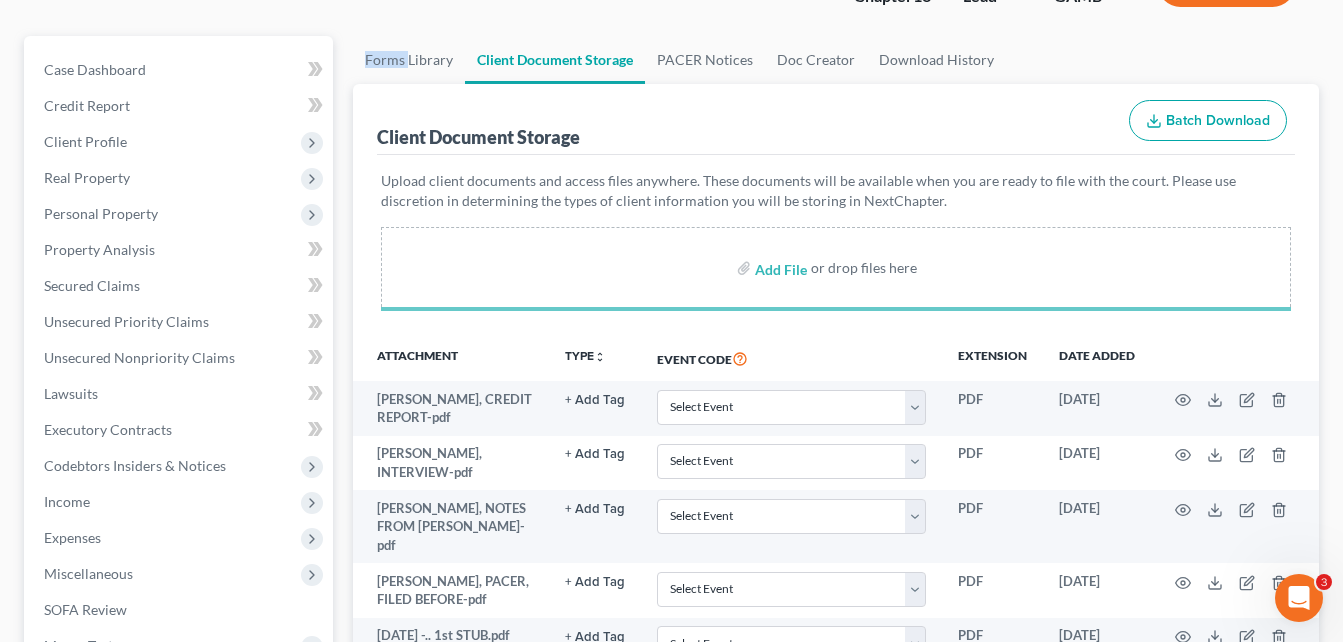 click on "Case Dashboard
Payments
Invoices
Payments
Payments
Credit Report
Client Profile" at bounding box center (178, 1114) 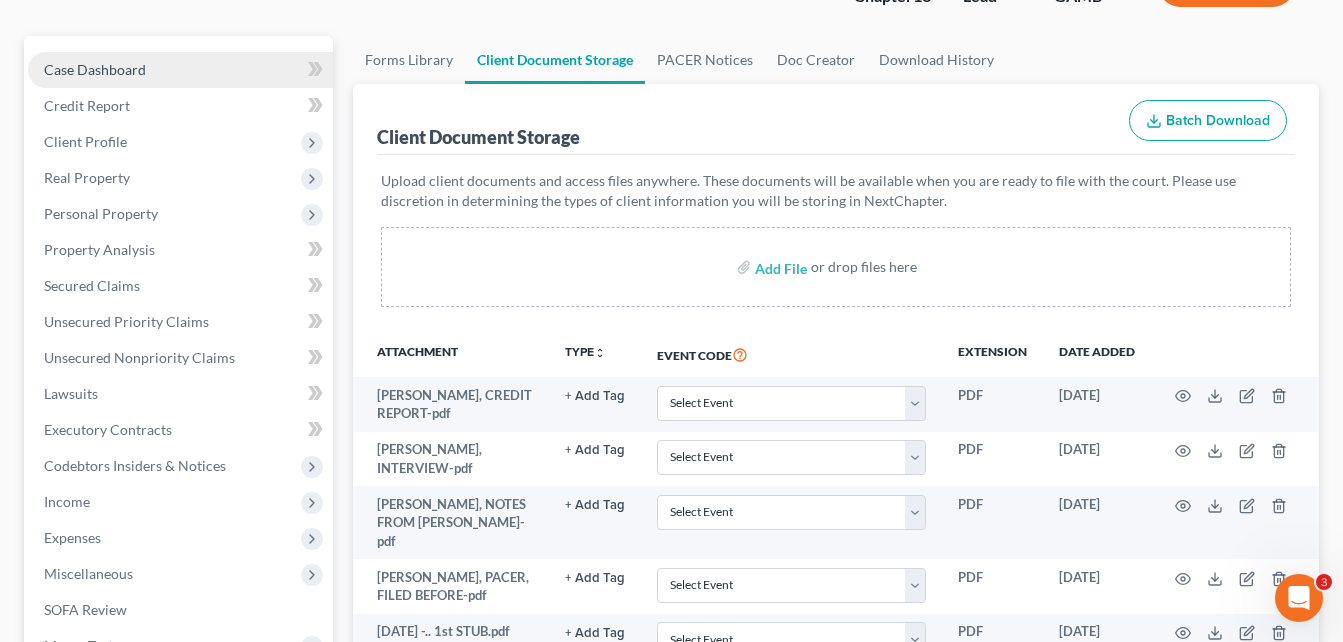 click on "Case Dashboard" at bounding box center (95, 69) 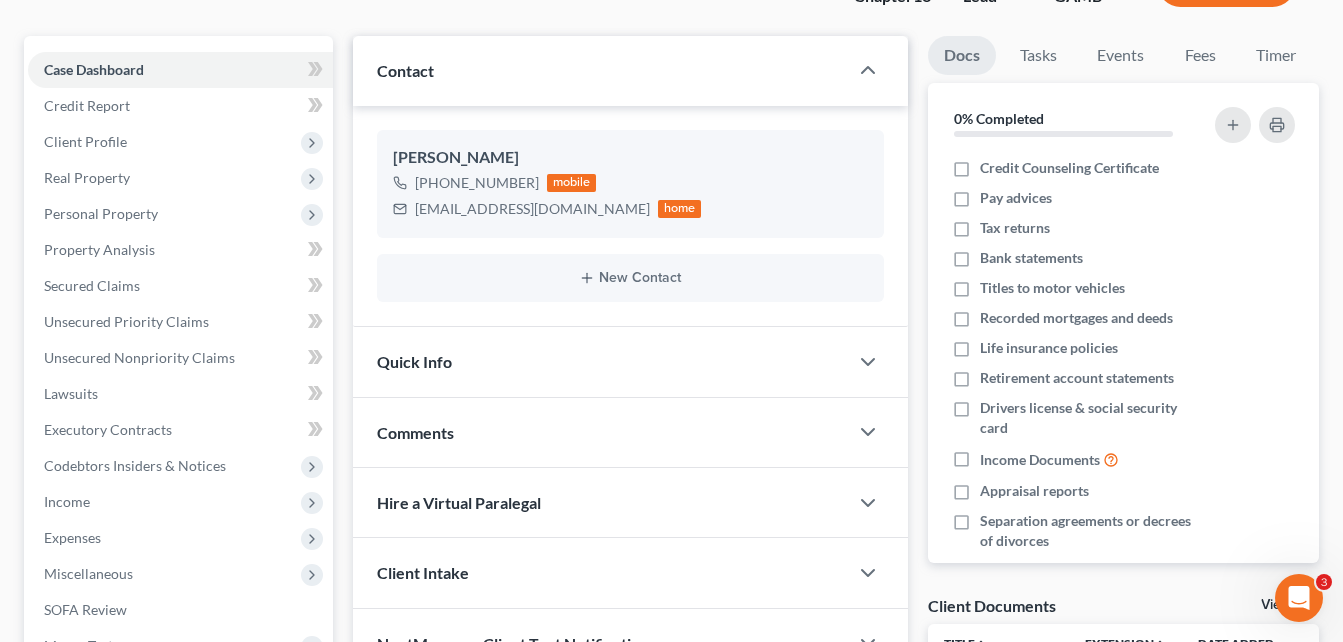 scroll, scrollTop: 0, scrollLeft: 0, axis: both 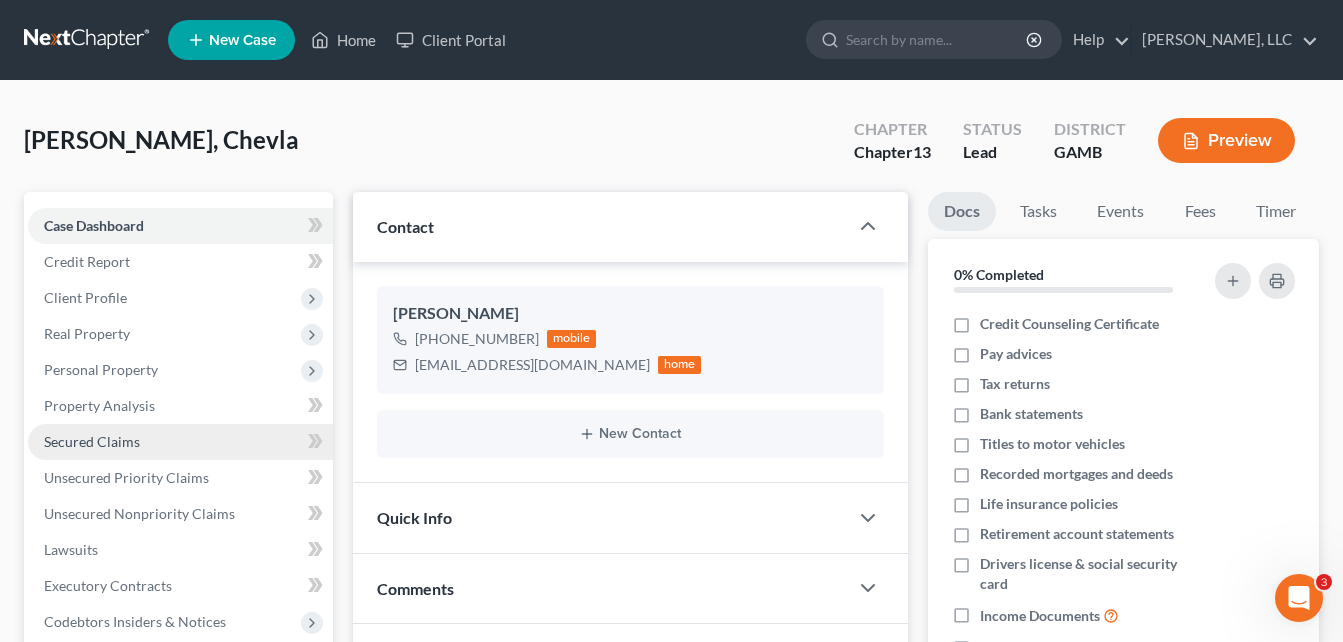 click on "Secured Claims" at bounding box center (92, 441) 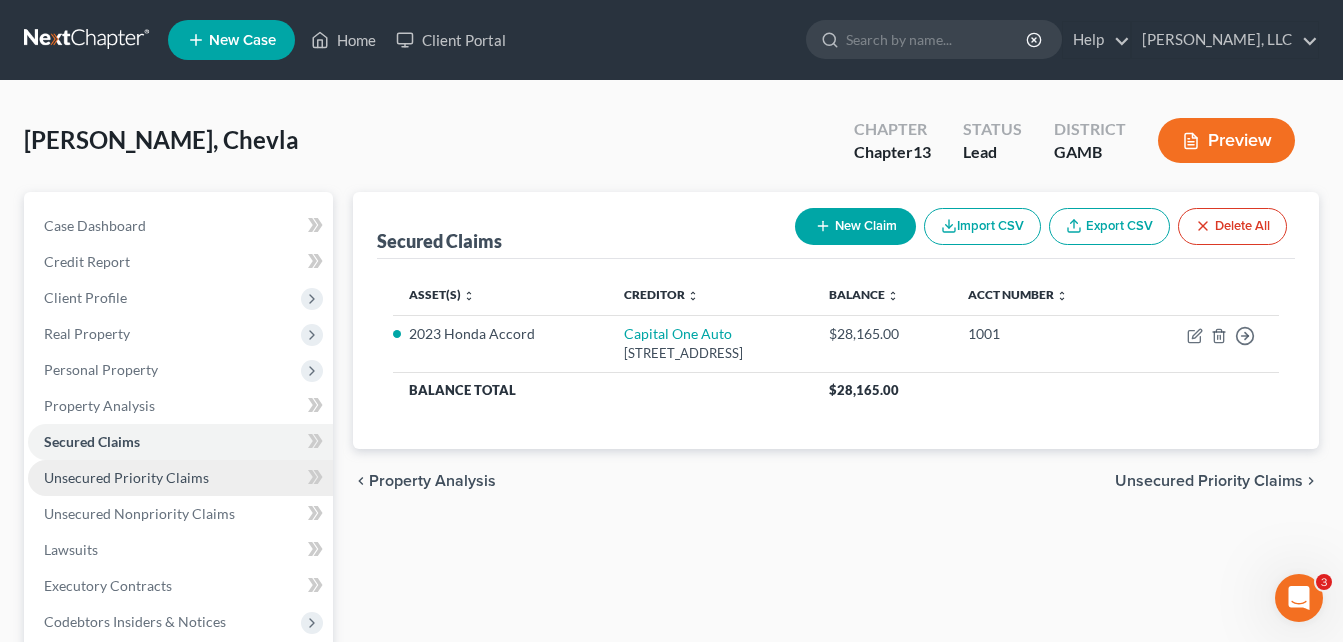 click on "Unsecured Priority Claims" at bounding box center [126, 477] 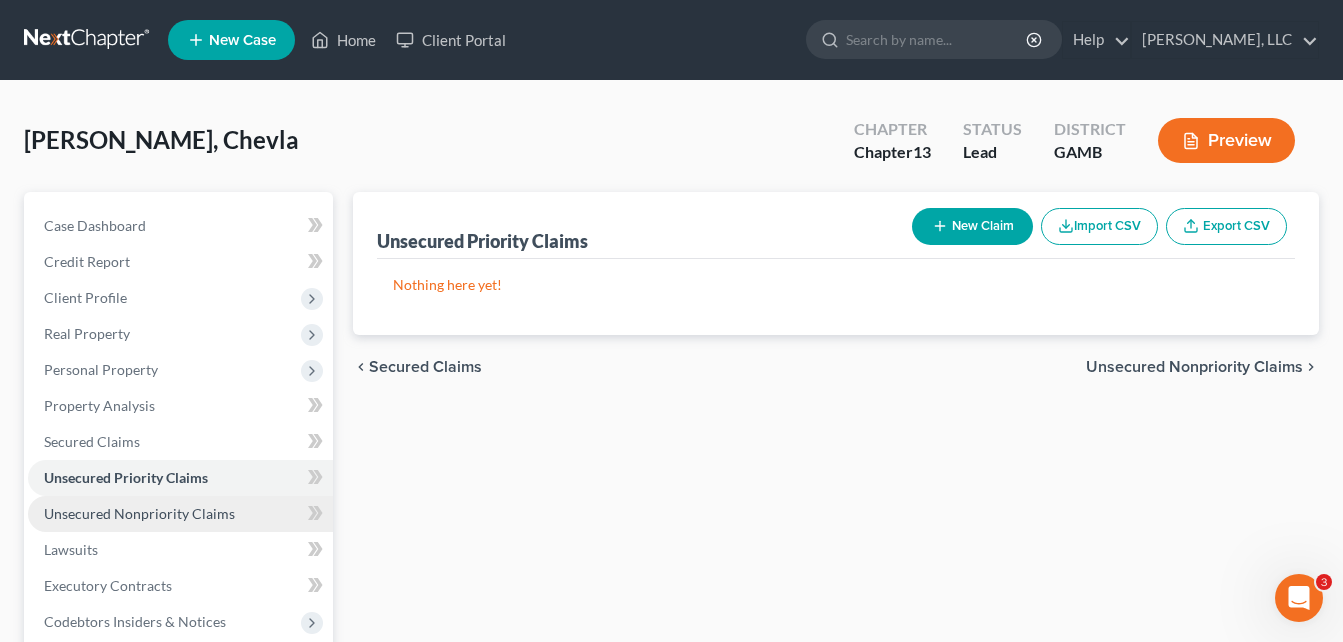 click on "Unsecured Nonpriority Claims" at bounding box center [139, 513] 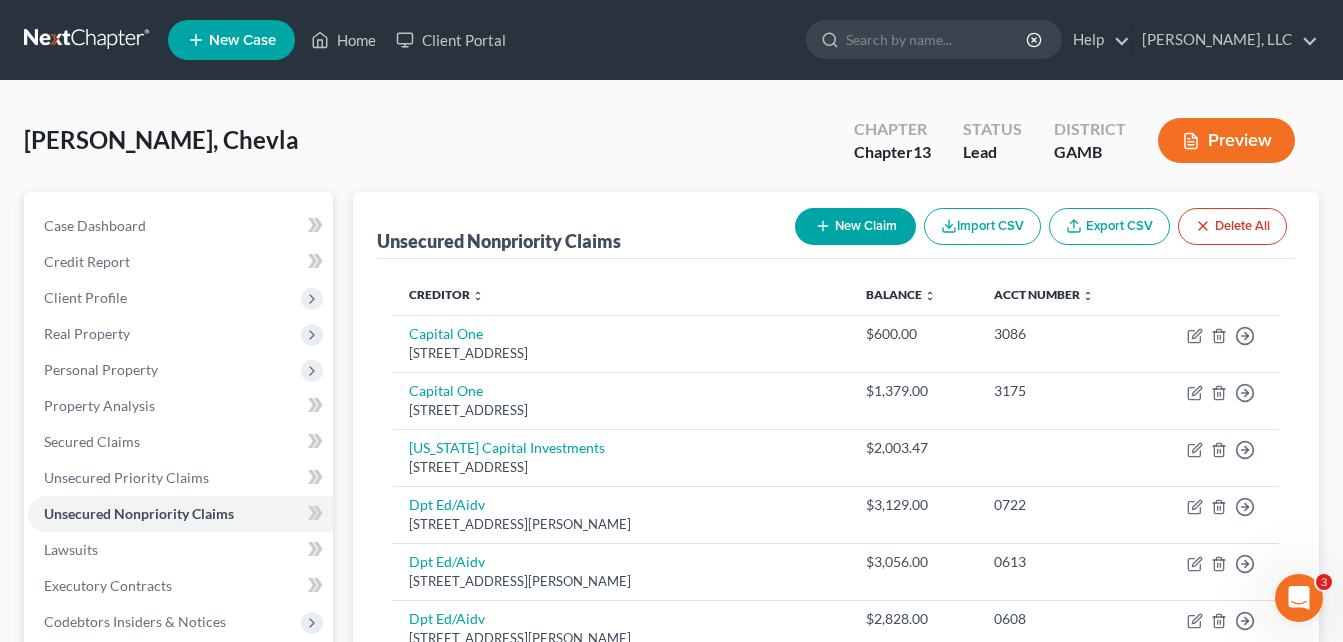 click on "Unsecured Nonpriority Claims New Claim
Import CSV
Export CSV Delete All
Creditor  expand_more   expand_less   unfold_more Balance  expand_more   expand_less   unfold_more Acct Number  expand_more   expand_less   unfold_more Capital One [STREET_ADDRESS][PERSON_NAME] $600.00 3086 Move to D Move to E Move to G Move to Notice Only Capital One [STREET_ADDRESS][PERSON_NAME] $1,379.00 3175 Move to D Move to E Move to G Move to Notice Only [US_STATE] Capital Investments [STREET_ADDRESS] $2,003.47 Move to D Move to E Move to G Move to Notice Only Dpt Ed/Aidv [GEOGRAPHIC_DATA][PERSON_NAME] 18773 $3,129.00 0722 Move to D Move to E Move to G Move to Notice Only Dpt Ed/Aidv [GEOGRAPHIC_DATA][PERSON_NAME] $3,056.00 0613 Move to D Move to E Move to G Move to Notice Only Dpt Ed/Aidv [GEOGRAPHIC_DATA][PERSON_NAME] 18773 $2,828.00 0608 Move to D Move to E Move to G Move to Notice Only Dpt Ed/Aidv [GEOGRAPHIC_DATA][PERSON_NAME] $6,749.00 0920 Move to D 0920" at bounding box center [836, 950] 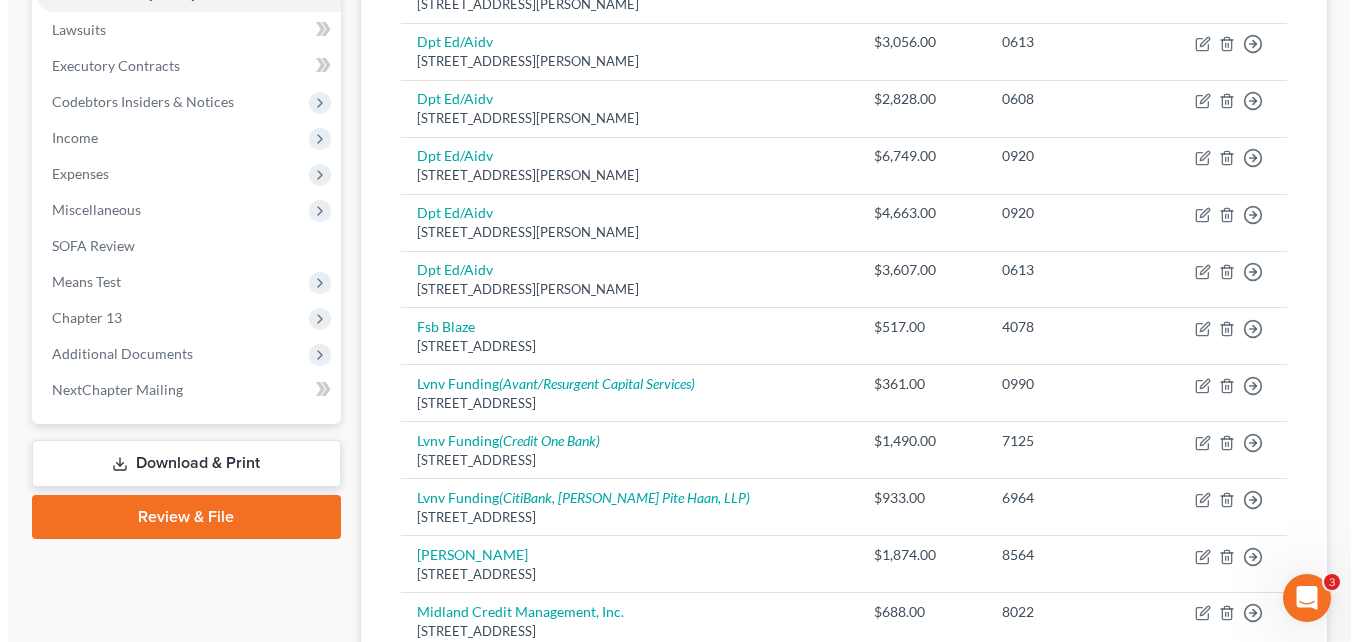 scroll, scrollTop: 560, scrollLeft: 0, axis: vertical 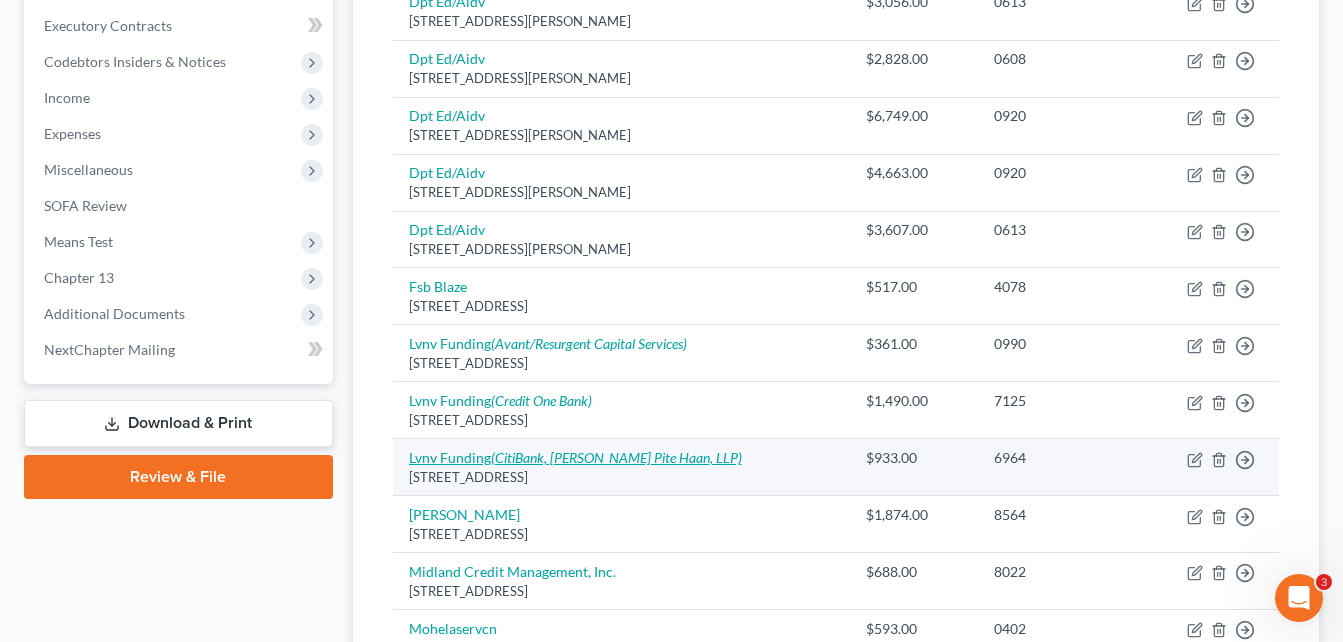 click on "(CitiBank, [PERSON_NAME] Pite Haan, LLP)" at bounding box center (616, 457) 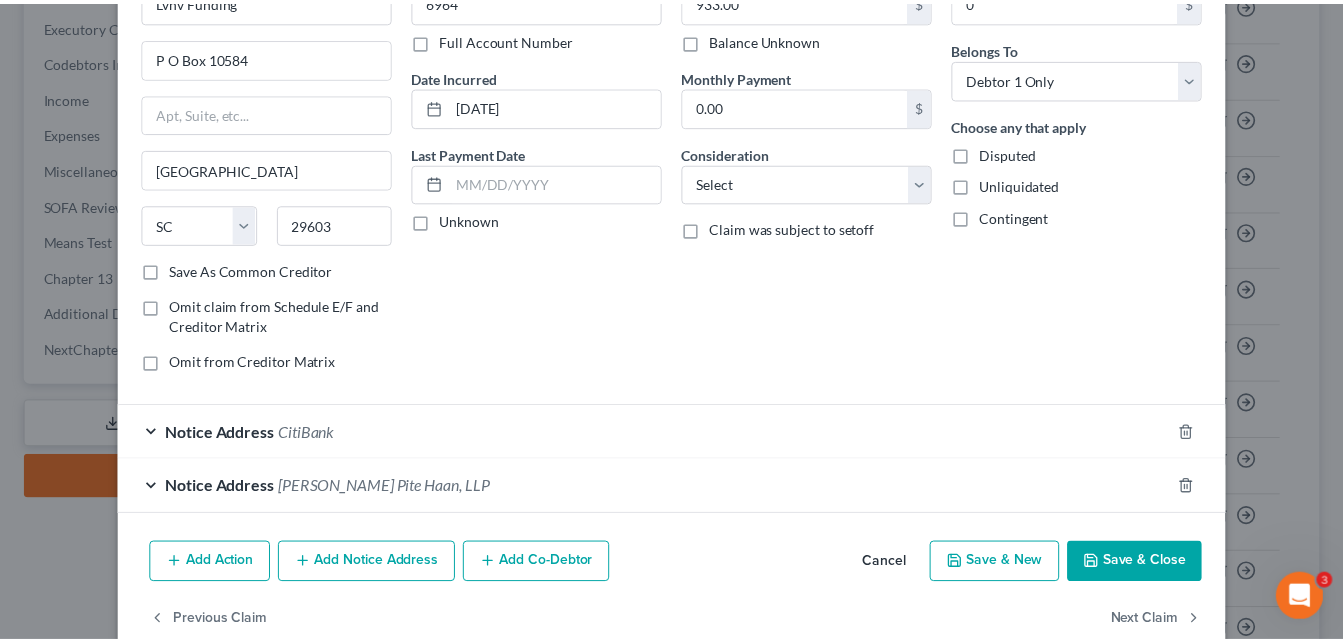 scroll, scrollTop: 0, scrollLeft: 0, axis: both 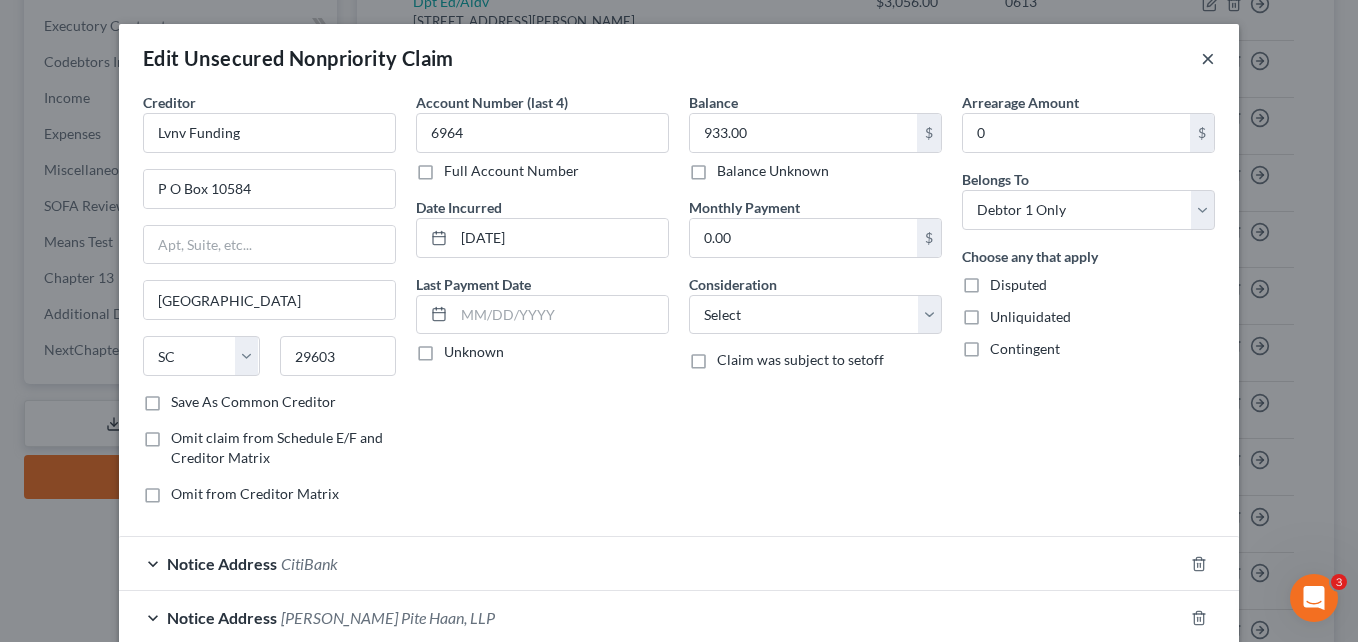 click on "×" at bounding box center (1208, 58) 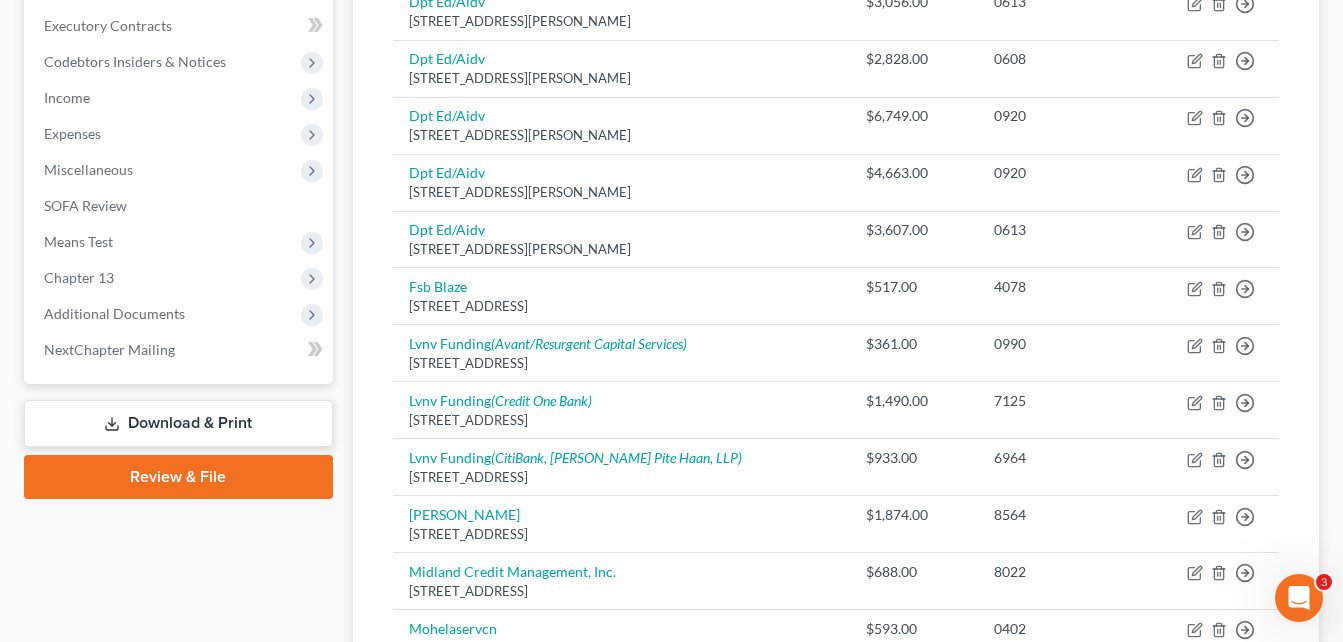 click on "Unsecured Nonpriority Claims New Claim
Import CSV
Export CSV Delete All
Creditor  expand_more   expand_less   unfold_more Balance  expand_more   expand_less   unfold_more Acct Number  expand_more   expand_less   unfold_more Capital One [STREET_ADDRESS][PERSON_NAME] $600.00 3086 Move to D Move to E Move to G Move to Notice Only Capital One [STREET_ADDRESS][PERSON_NAME] $1,379.00 3175 Move to D Move to E Move to G Move to Notice Only [US_STATE] Capital Investments [STREET_ADDRESS] $2,003.47 Move to D Move to E Move to G Move to Notice Only Dpt Ed/Aidv [GEOGRAPHIC_DATA][PERSON_NAME] 18773 $3,129.00 0722 Move to D Move to E Move to G Move to Notice Only Dpt Ed/Aidv [GEOGRAPHIC_DATA][PERSON_NAME] $3,056.00 0613 Move to D Move to E Move to G Move to Notice Only Dpt Ed/Aidv [GEOGRAPHIC_DATA][PERSON_NAME] 18773 $2,828.00 0608 Move to D Move to E Move to G Move to Notice Only Dpt Ed/Aidv [GEOGRAPHIC_DATA][PERSON_NAME] $6,749.00 0920 Move to D 0920" at bounding box center (836, 390) 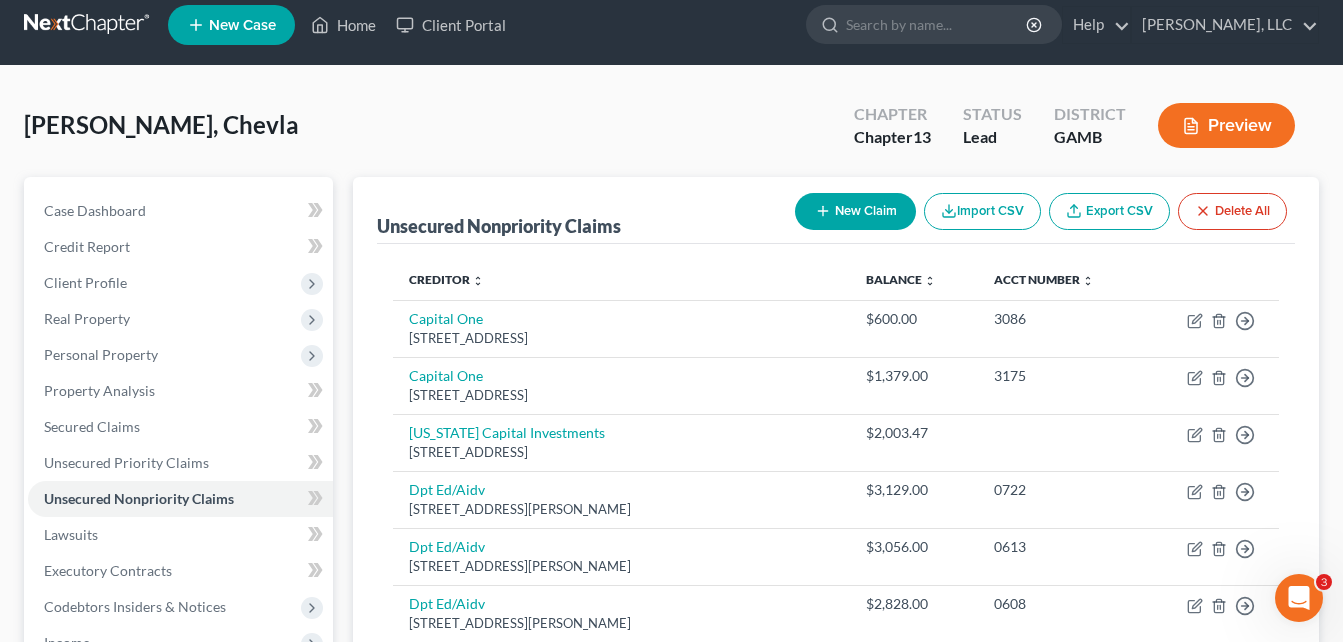 scroll, scrollTop: 0, scrollLeft: 0, axis: both 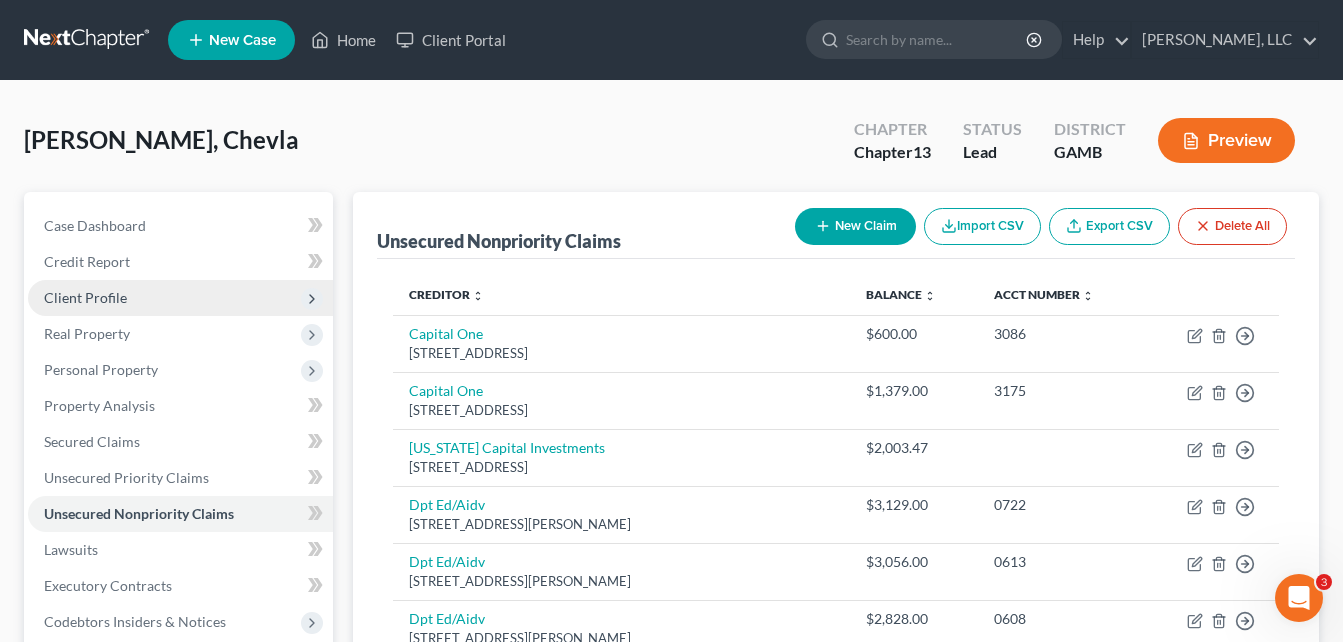 click on "Client Profile" at bounding box center [180, 298] 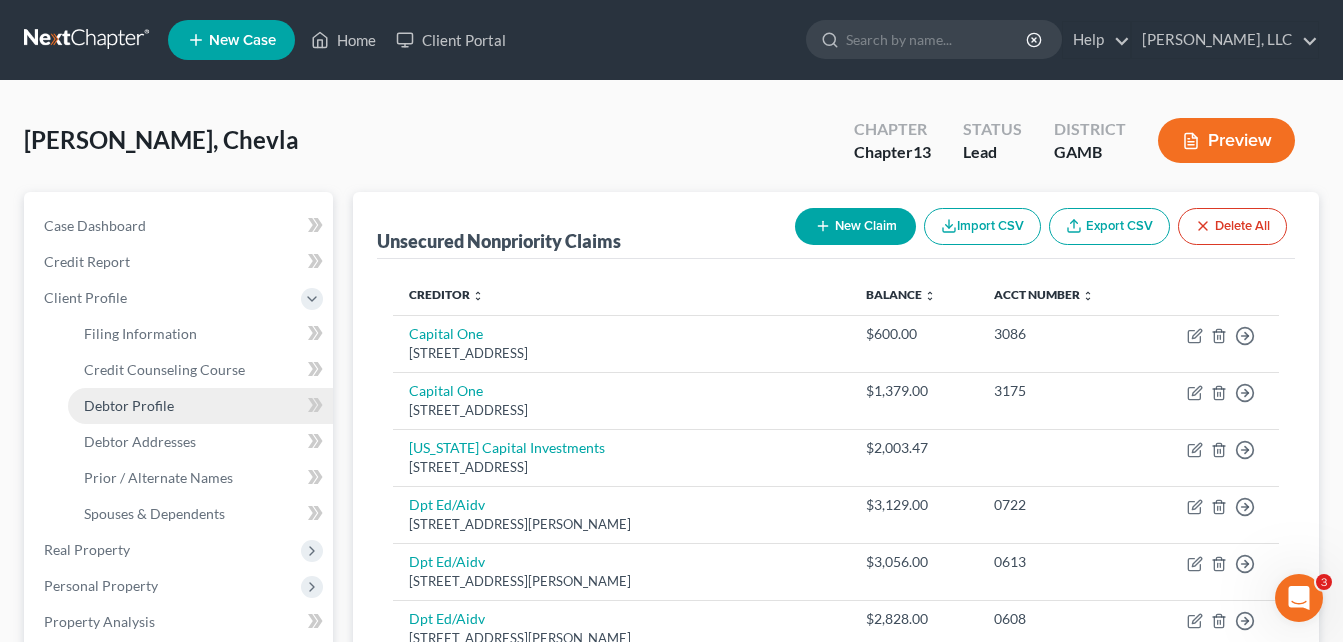 click on "Debtor Profile" at bounding box center [129, 405] 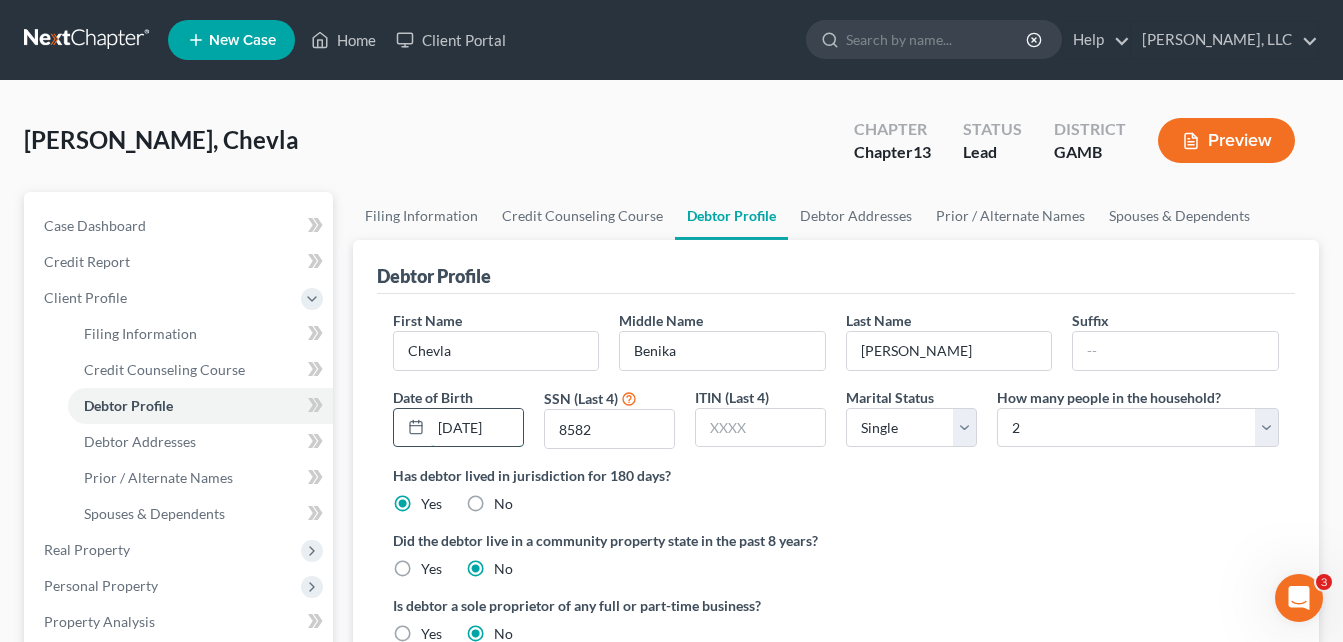 click on "[DATE]" at bounding box center [477, 428] 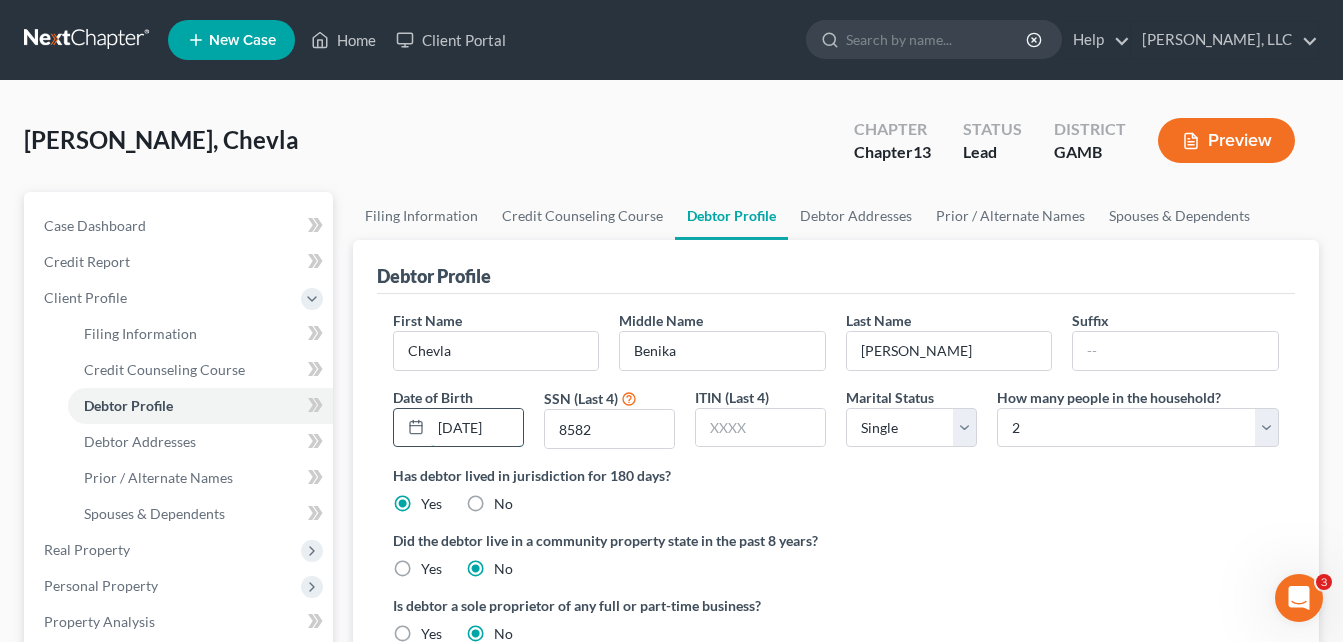 scroll, scrollTop: 0, scrollLeft: 4, axis: horizontal 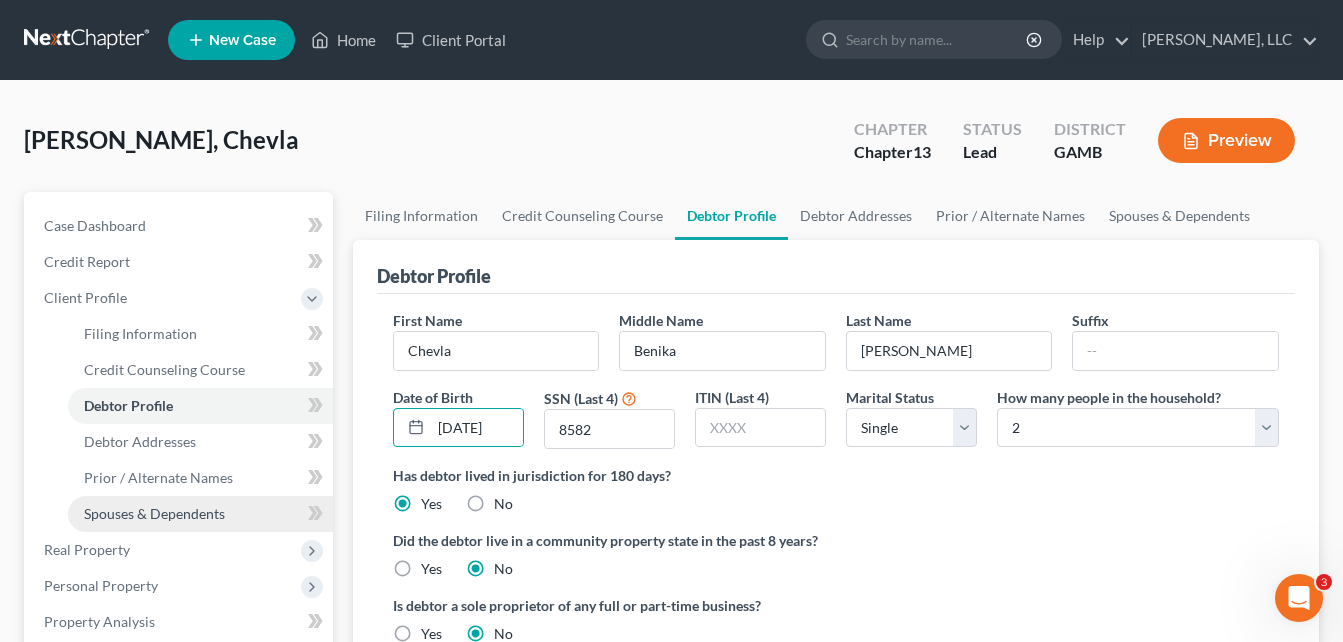 click on "Spouses & Dependents" at bounding box center [154, 513] 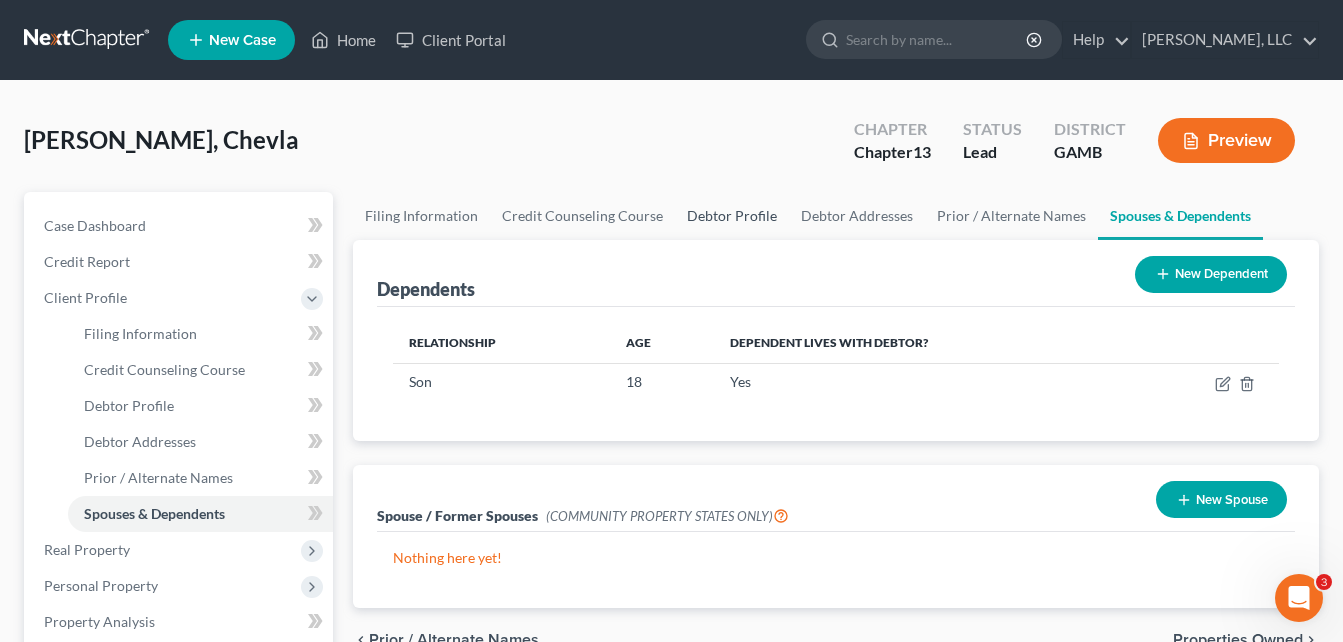 click on "Debtor Profile" at bounding box center (732, 216) 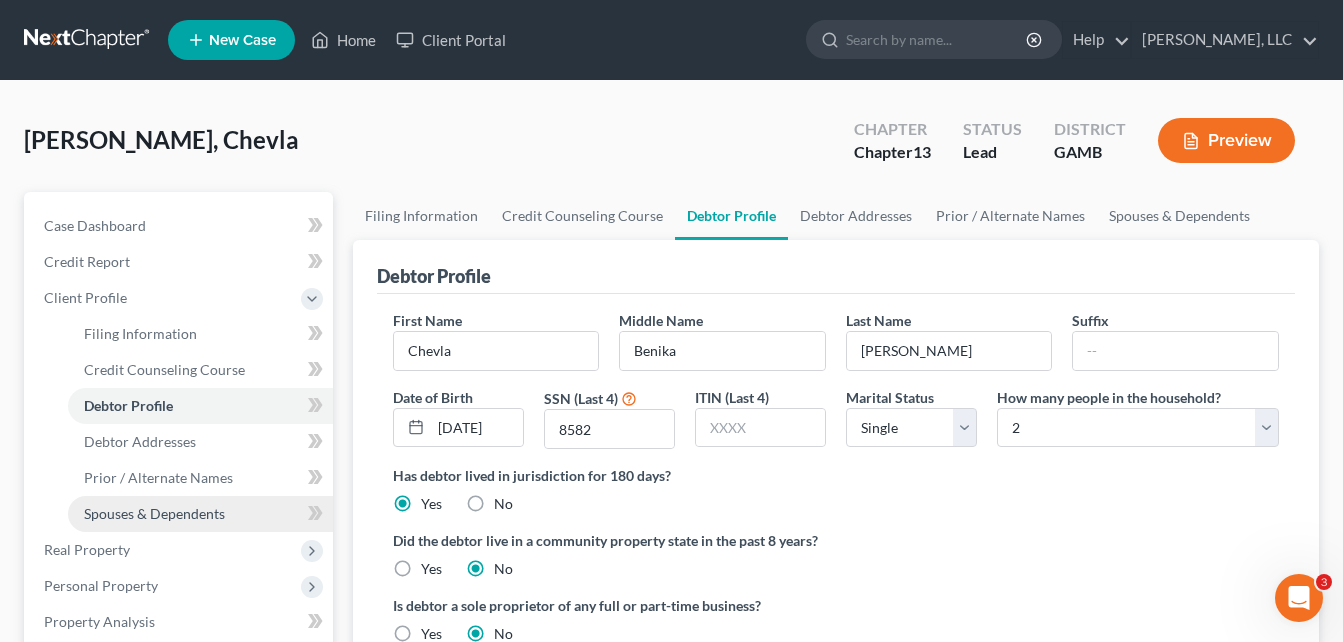 click on "Spouses & Dependents" at bounding box center (200, 514) 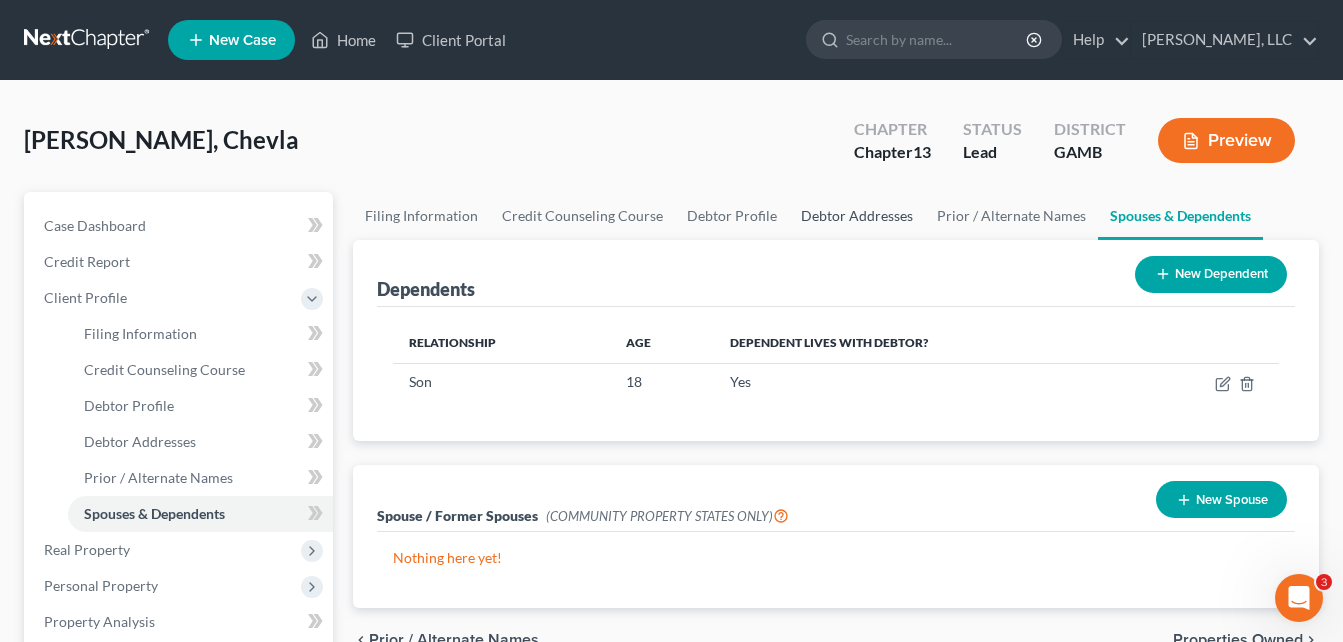 click on "Debtor Addresses" at bounding box center (857, 216) 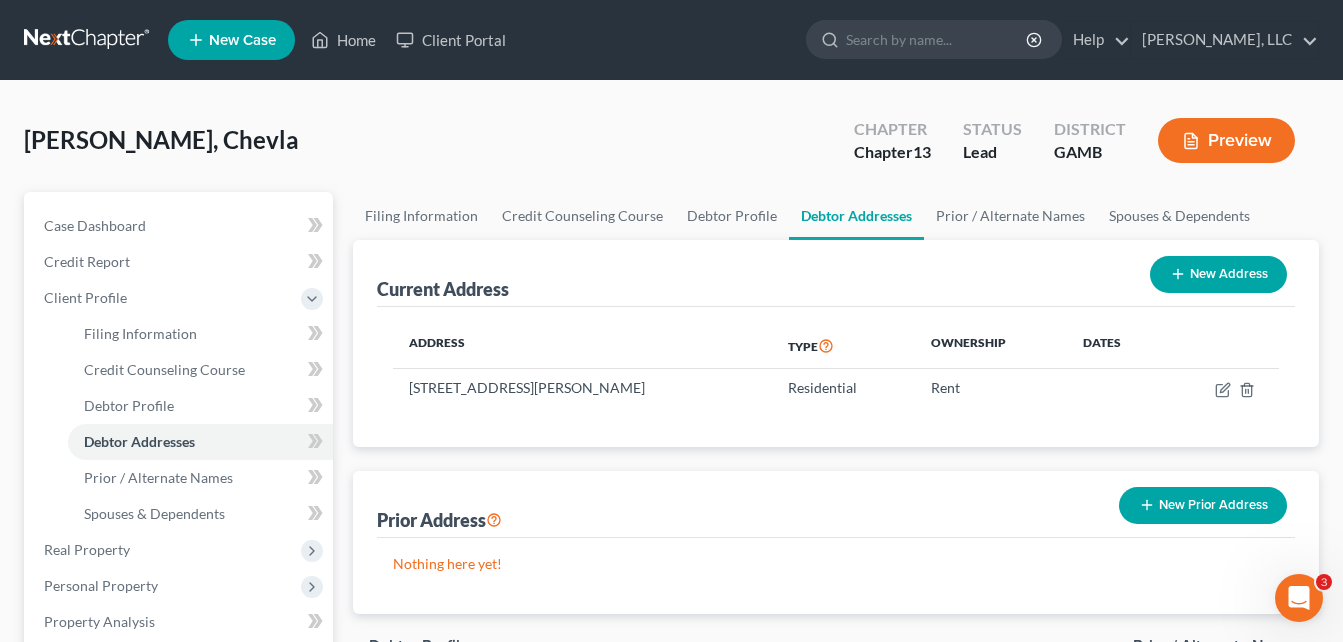 drag, startPoint x: 788, startPoint y: 413, endPoint x: 931, endPoint y: 414, distance: 143.0035 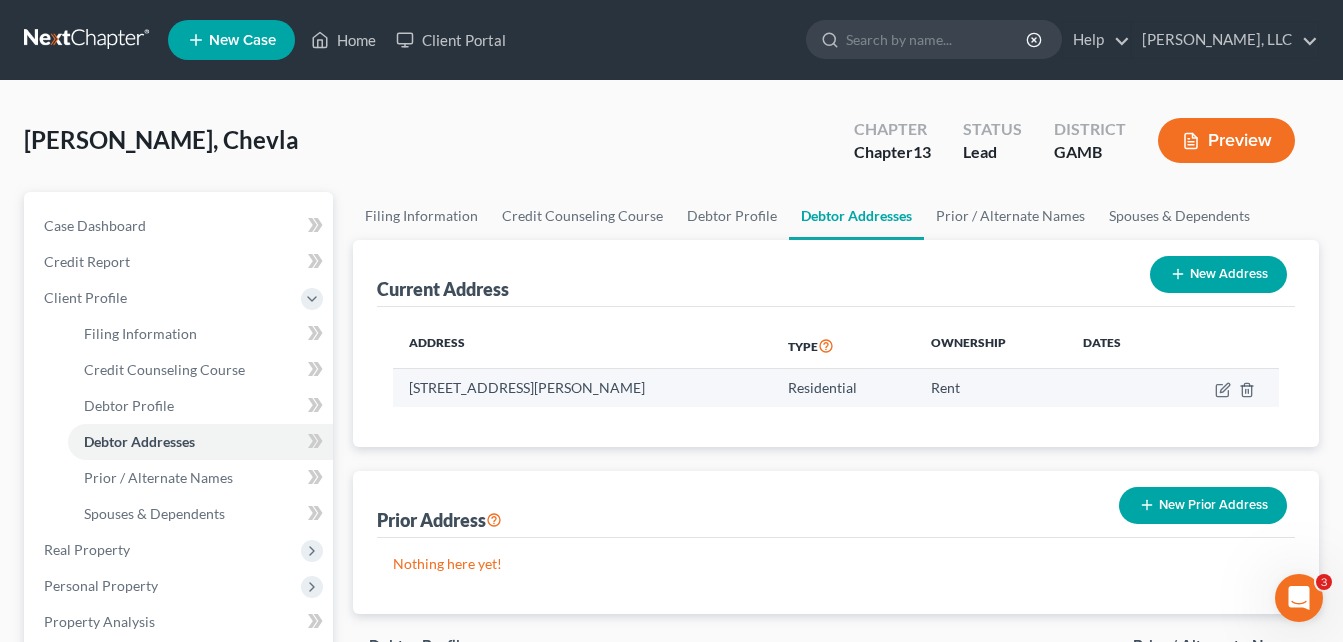 click on "Rent" at bounding box center (990, 388) 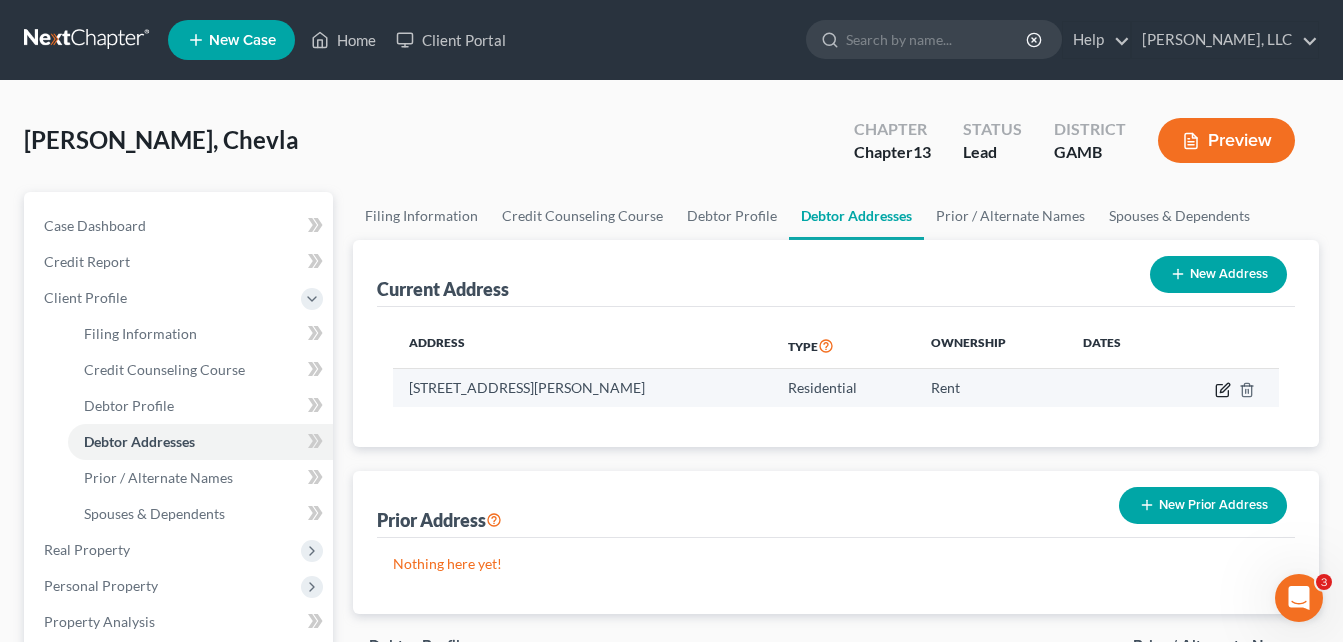 click 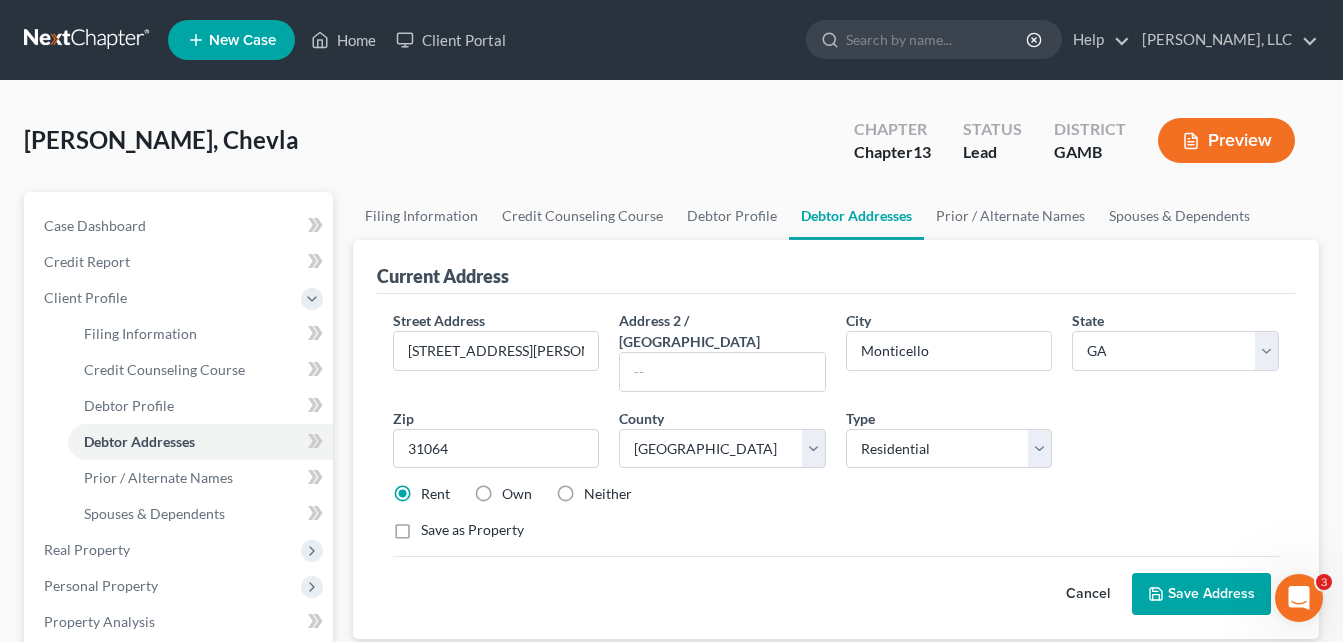 click on "Street Address
*
[STREET_ADDRESS][PERSON_NAME]
*
[GEOGRAPHIC_DATA]
*
State [US_STATE] AK AR AZ CA CO CT DE DC [GEOGRAPHIC_DATA] [GEOGRAPHIC_DATA] GU HI ID IL IN IA [GEOGRAPHIC_DATA] [GEOGRAPHIC_DATA] LA ME MD [GEOGRAPHIC_DATA] [GEOGRAPHIC_DATA] [GEOGRAPHIC_DATA] [GEOGRAPHIC_DATA] [GEOGRAPHIC_DATA] MT [GEOGRAPHIC_DATA] [GEOGRAPHIC_DATA] [GEOGRAPHIC_DATA] [GEOGRAPHIC_DATA] NH [GEOGRAPHIC_DATA] [GEOGRAPHIC_DATA] [GEOGRAPHIC_DATA] [GEOGRAPHIC_DATA] [GEOGRAPHIC_DATA] OR [GEOGRAPHIC_DATA] PR RI SC SD [GEOGRAPHIC_DATA] [GEOGRAPHIC_DATA] [GEOGRAPHIC_DATA] VI [GEOGRAPHIC_DATA] [GEOGRAPHIC_DATA] [GEOGRAPHIC_DATA] WV [GEOGRAPHIC_DATA] WY
Zip
*
31064
County
*
County [GEOGRAPHIC_DATA] [GEOGRAPHIC_DATA] [GEOGRAPHIC_DATA] [GEOGRAPHIC_DATA] [GEOGRAPHIC_DATA] [GEOGRAPHIC_DATA] [GEOGRAPHIC_DATA] [GEOGRAPHIC_DATA] [PERSON_NAME][GEOGRAPHIC_DATA] [GEOGRAPHIC_DATA] [GEOGRAPHIC_DATA] [GEOGRAPHIC_DATA] [GEOGRAPHIC_DATA] [GEOGRAPHIC_DATA] [GEOGRAPHIC_DATA] [GEOGRAPHIC_DATA] [GEOGRAPHIC_DATA] Butts County [GEOGRAPHIC_DATA] [GEOGRAPHIC_DATA] [GEOGRAPHIC_DATA] [GEOGRAPHIC_DATA] [GEOGRAPHIC_DATA] [GEOGRAPHIC_DATA] [GEOGRAPHIC_DATA] [GEOGRAPHIC_DATA] [GEOGRAPHIC_DATA] [GEOGRAPHIC_DATA] [GEOGRAPHIC_DATA] [GEOGRAPHIC_DATA] [GEOGRAPHIC_DATA] [GEOGRAPHIC_DATA] [GEOGRAPHIC_DATA] [GEOGRAPHIC_DATA] [GEOGRAPHIC_DATA] [GEOGRAPHIC_DATA] [GEOGRAPHIC_DATA] [GEOGRAPHIC_DATA] [GEOGRAPHIC_DATA] [GEOGRAPHIC_DATA] [GEOGRAPHIC_DATA] [GEOGRAPHIC_DATA] [GEOGRAPHIC_DATA] [GEOGRAPHIC_DATA] [GEOGRAPHIC_DATA] [GEOGRAPHIC_DATA] [GEOGRAPHIC_DATA]" at bounding box center [836, 433] 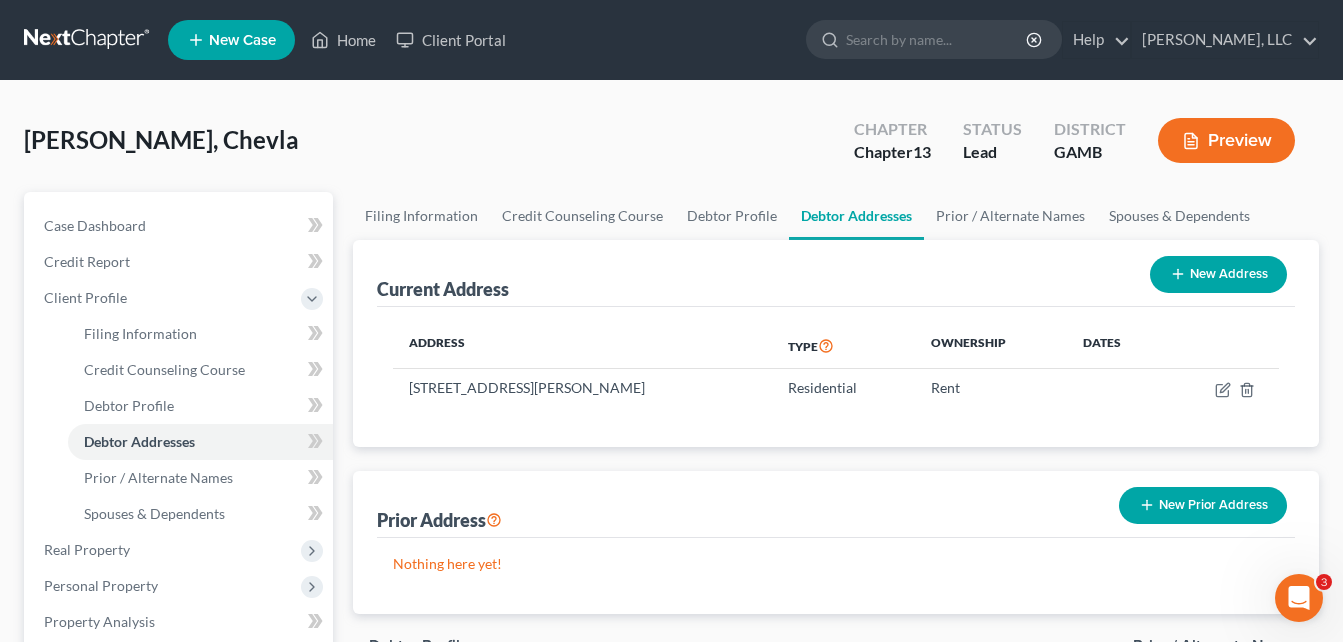 click on "Filing Information
Credit Counseling Course
Debtor Profile
Debtor Addresses
Prior / Alternate Names
Spouses & Dependents
Current Address New Address
Address Type  Ownership Dates [STREET_ADDRESS][PERSON_NAME] Residential Rent
Prior Address  New Prior Address Nothing here yet!
chevron_left
Debtor Profile
Prior / Alternate Names
chevron_right" at bounding box center [836, 733] 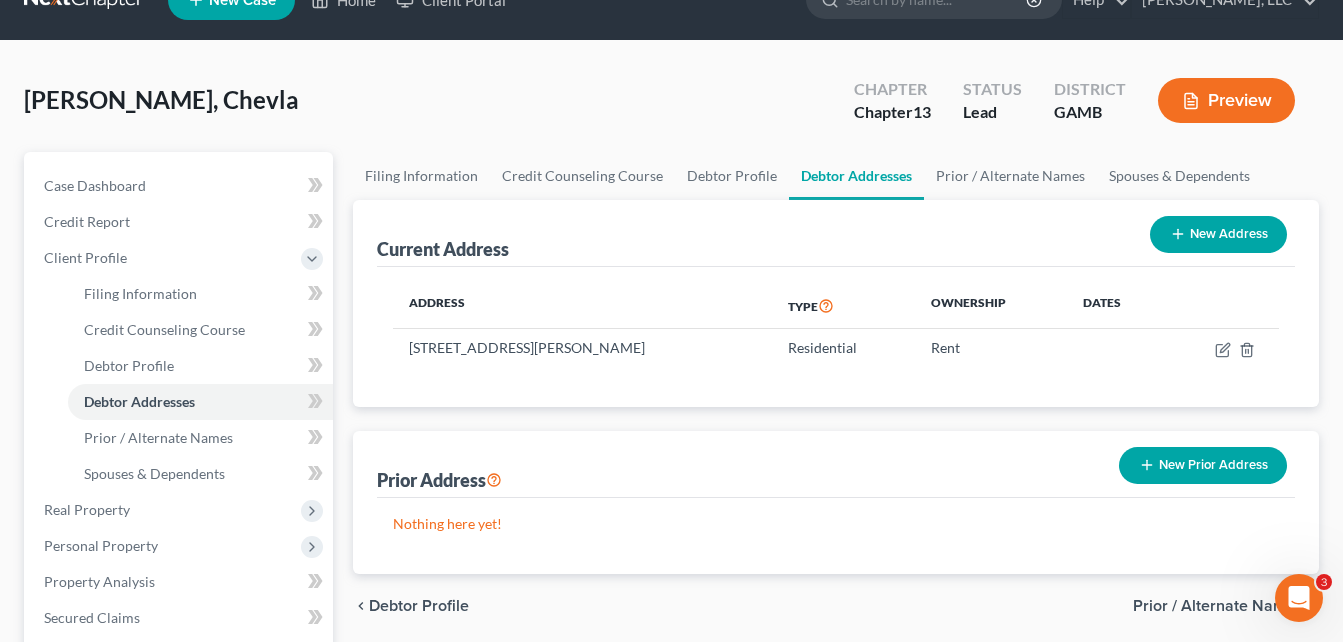scroll, scrollTop: 0, scrollLeft: 0, axis: both 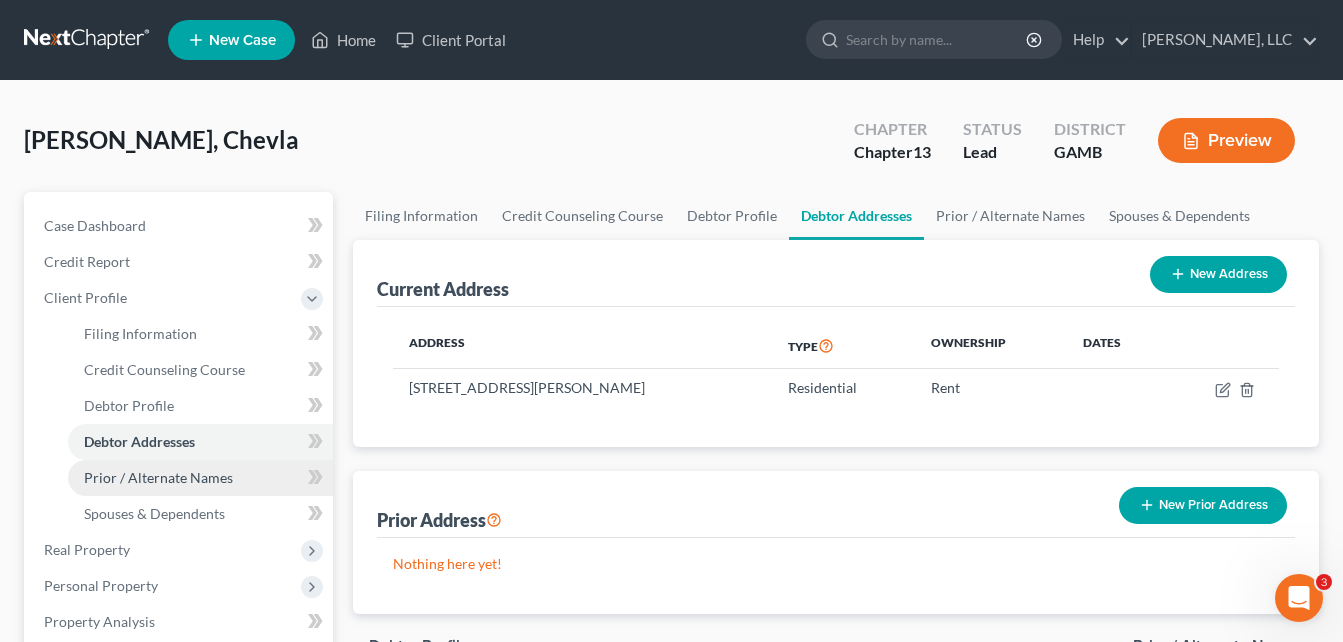 drag, startPoint x: 66, startPoint y: 296, endPoint x: 98, endPoint y: 488, distance: 194.6484 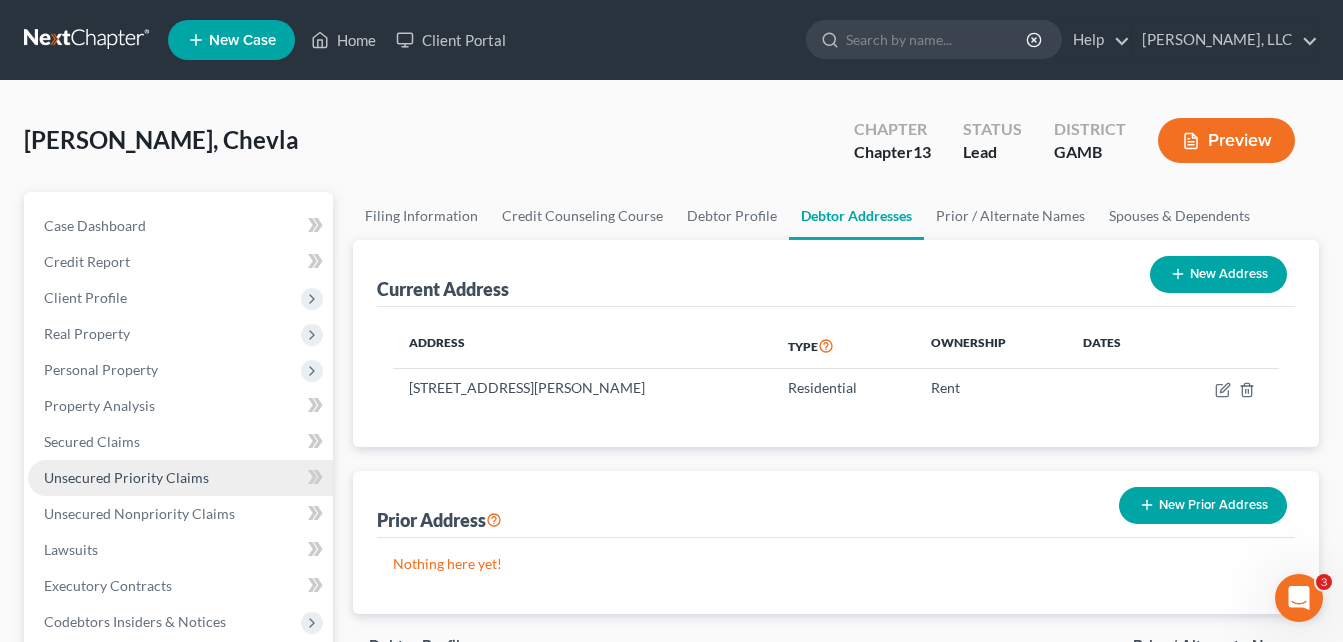 click on "Unsecured Priority Claims" at bounding box center (180, 478) 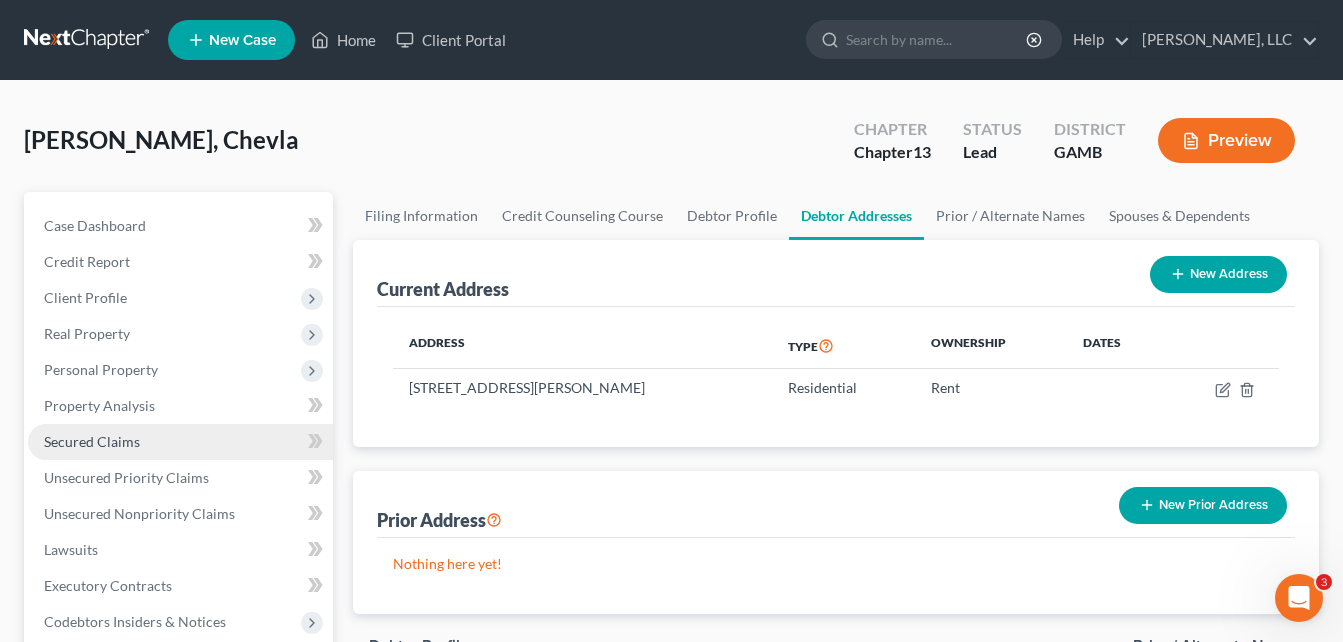 click on "Secured Claims" at bounding box center (92, 441) 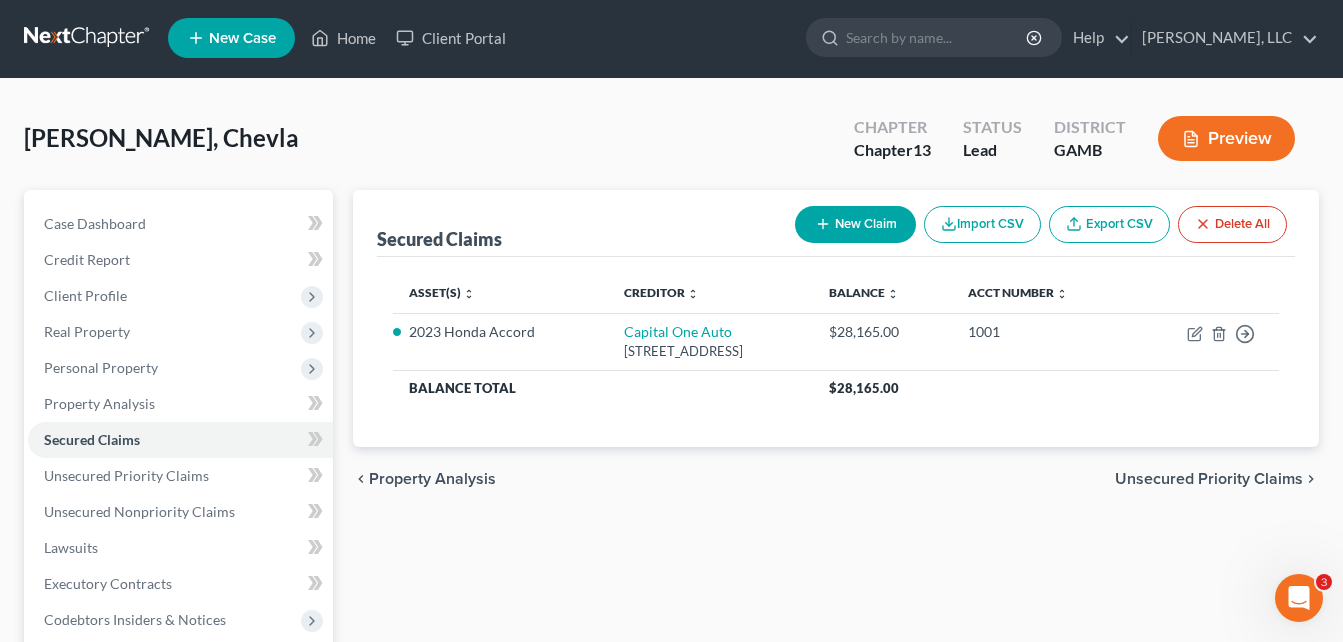 scroll, scrollTop: 0, scrollLeft: 0, axis: both 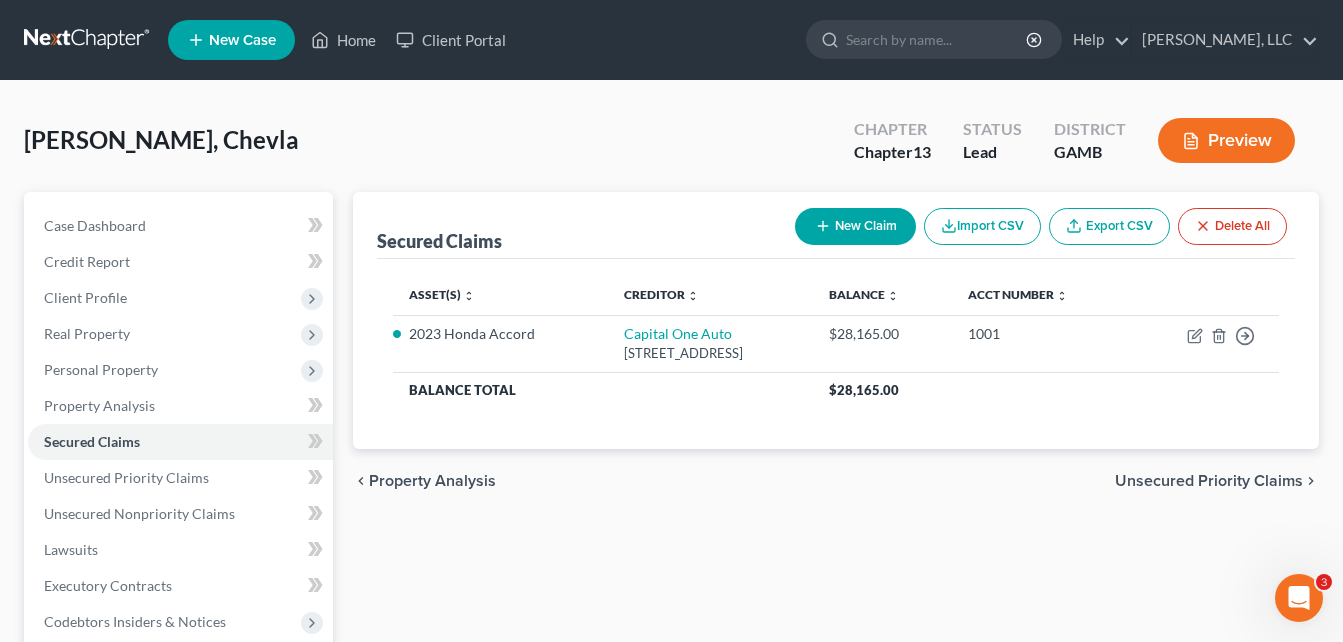 click on "[PERSON_NAME], Chevla Upgraded Chapter Chapter  13 Status Lead District [GEOGRAPHIC_DATA] Preview" at bounding box center [671, 148] 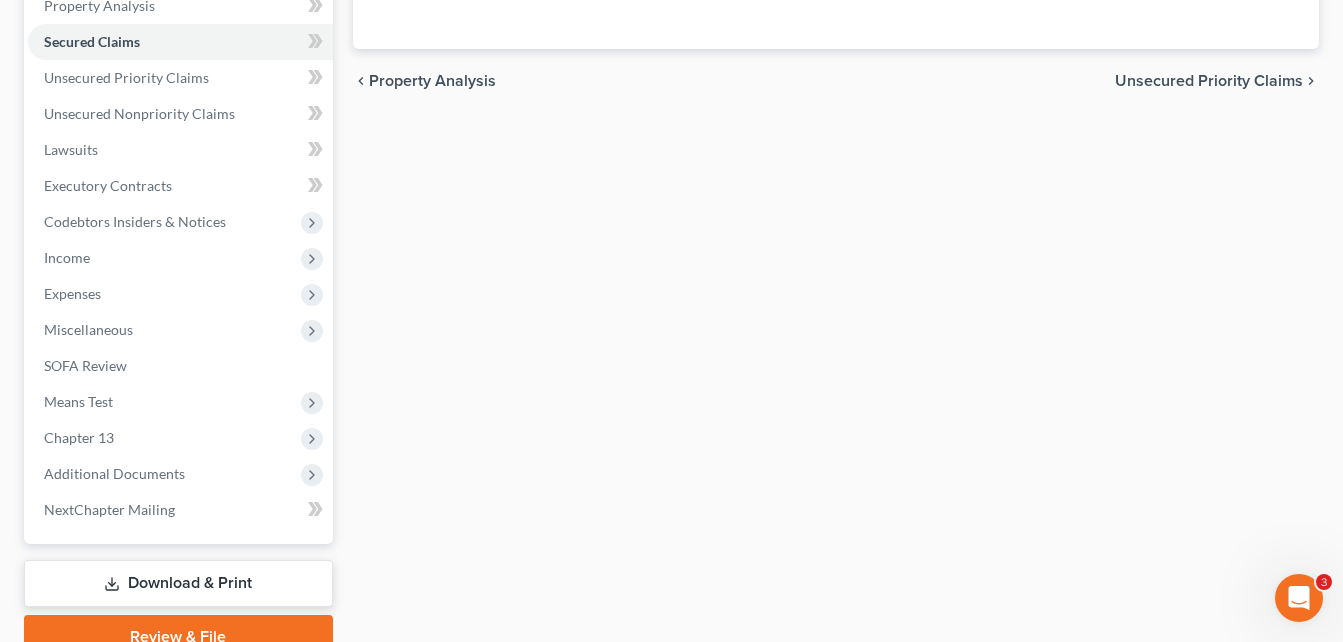 scroll, scrollTop: 493, scrollLeft: 0, axis: vertical 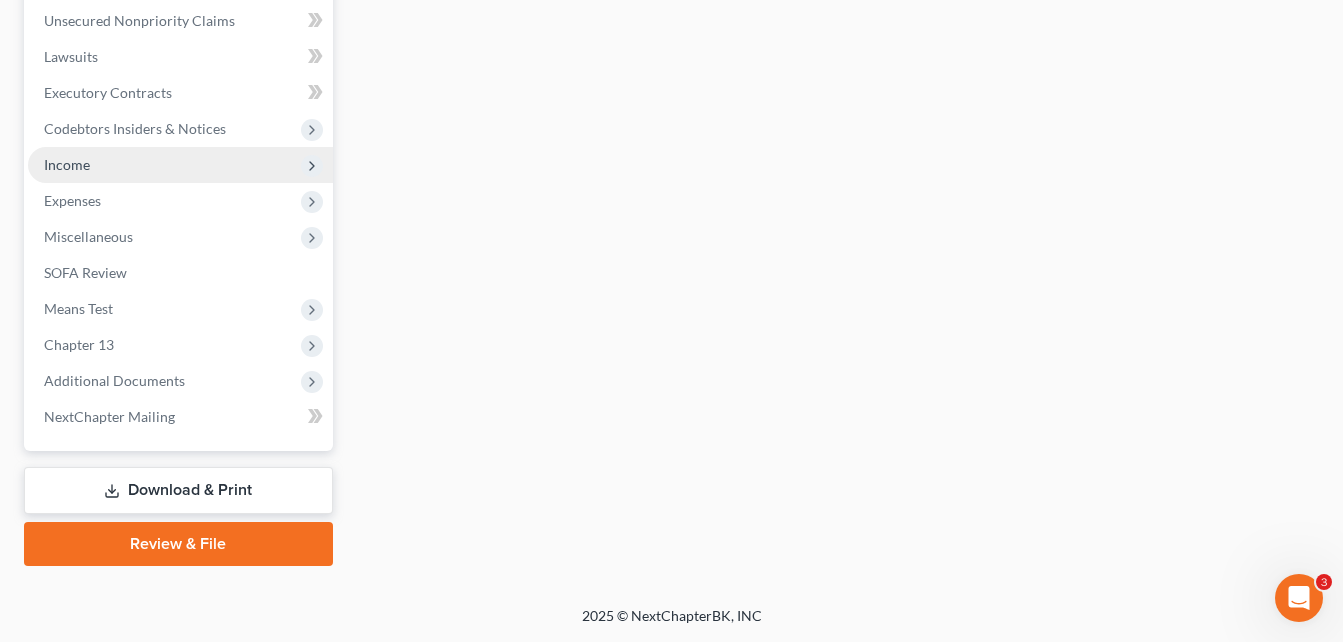 click at bounding box center [315, 95] 